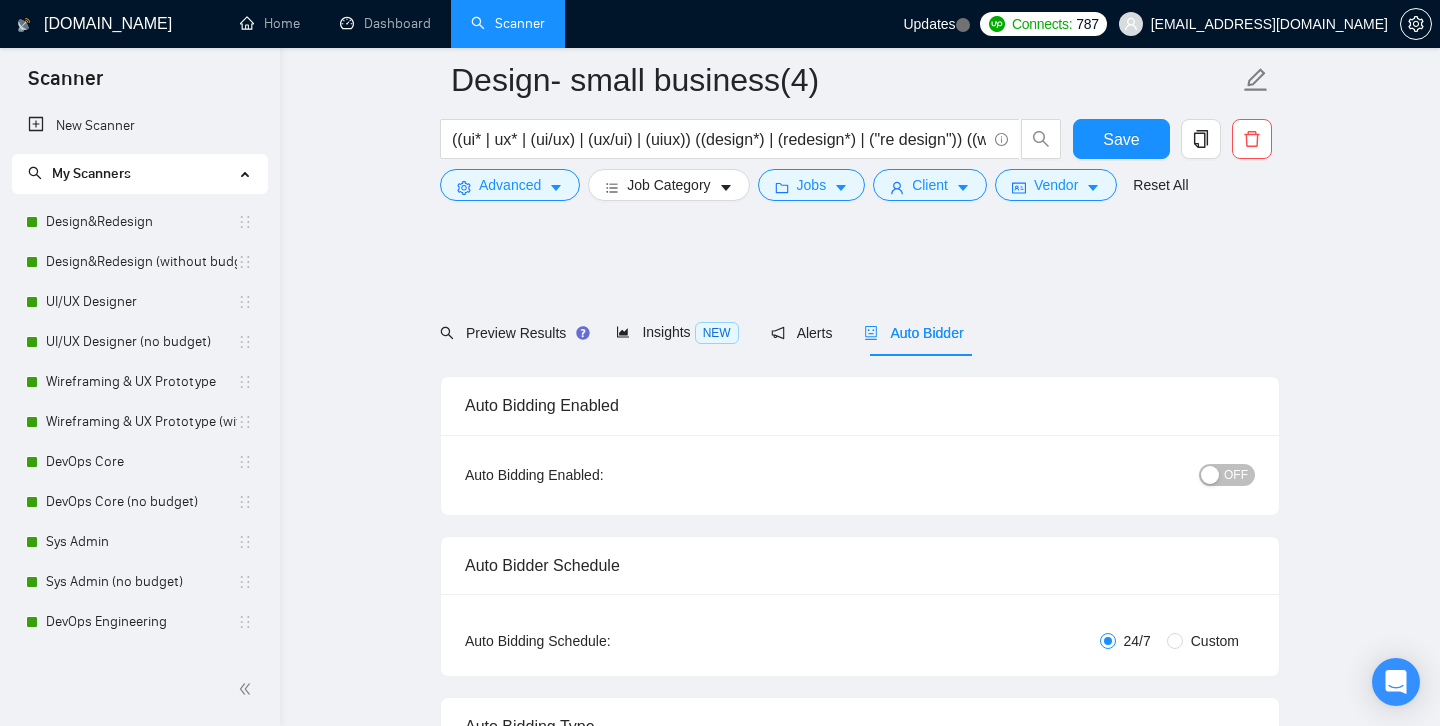 scroll, scrollTop: 2002, scrollLeft: 0, axis: vertical 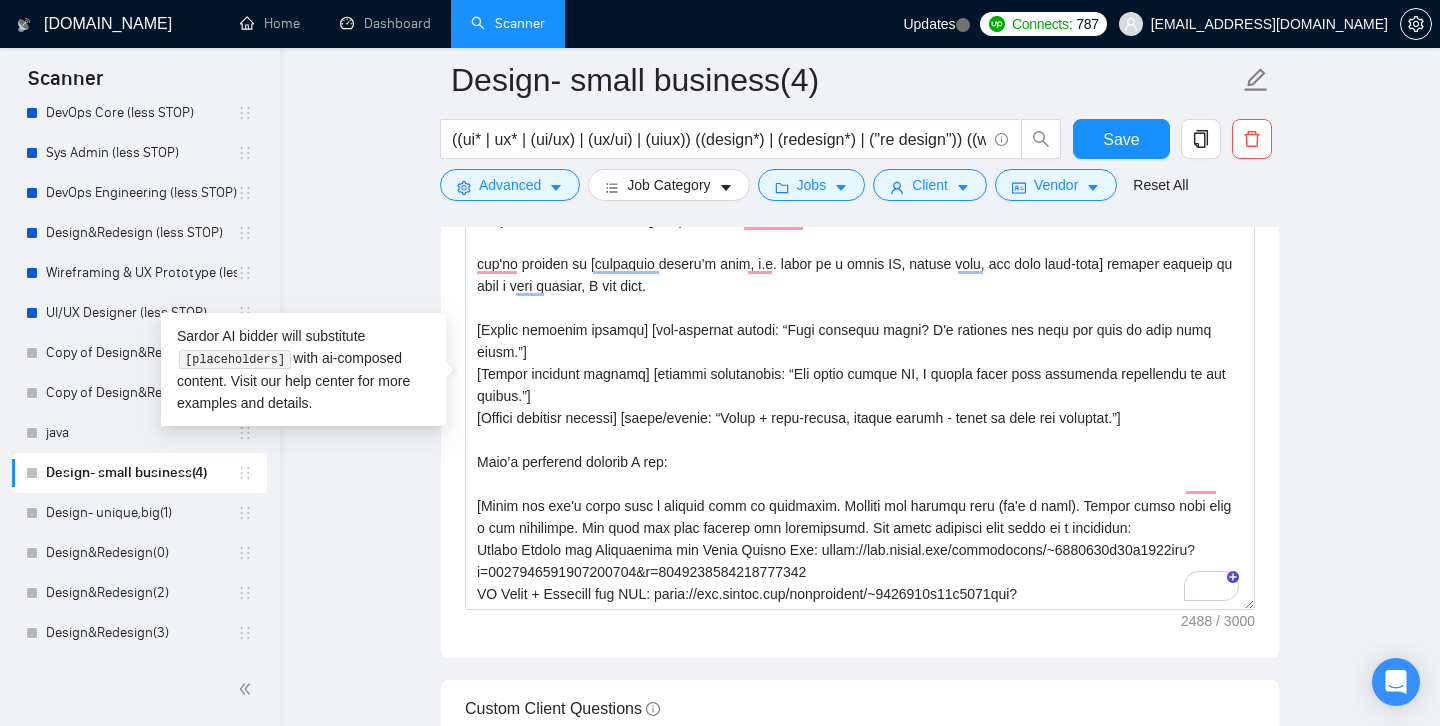 click on "Design- small business(4)" at bounding box center (141, 473) 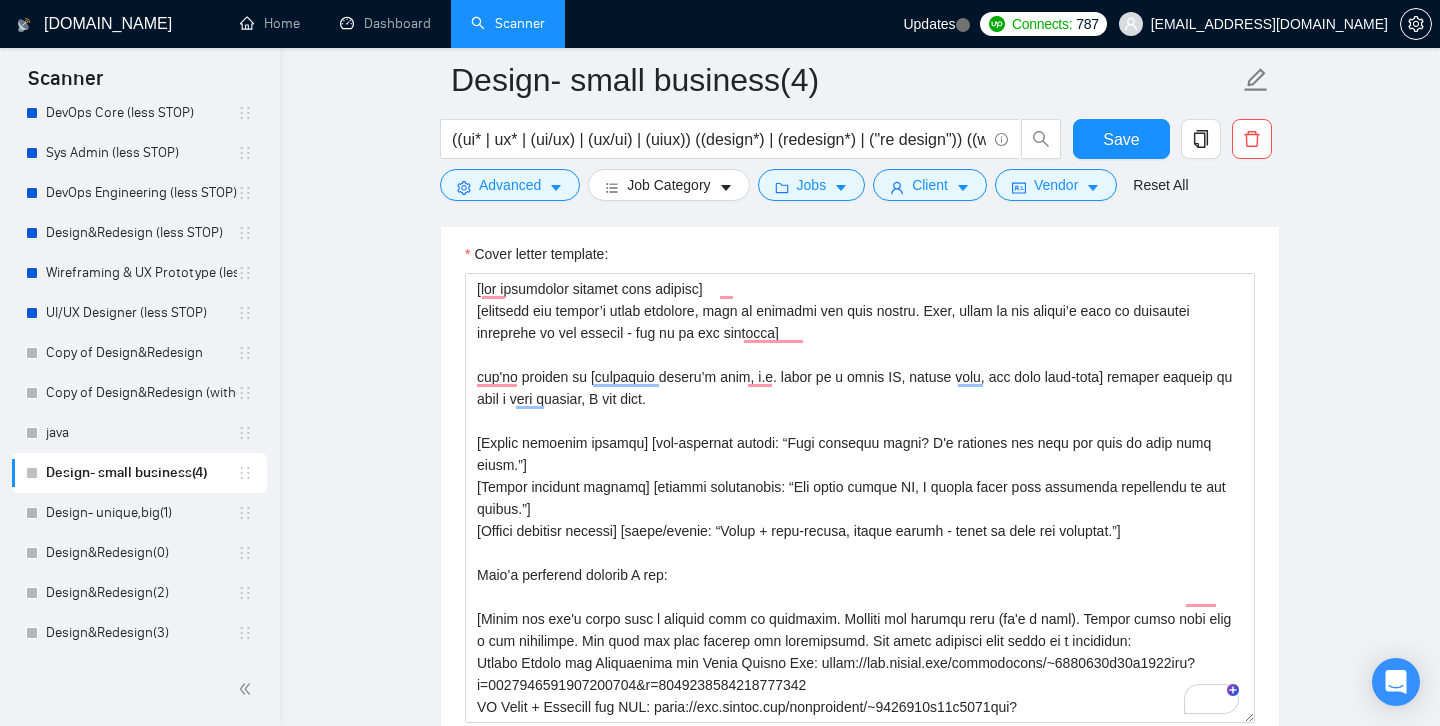 scroll, scrollTop: 1890, scrollLeft: 0, axis: vertical 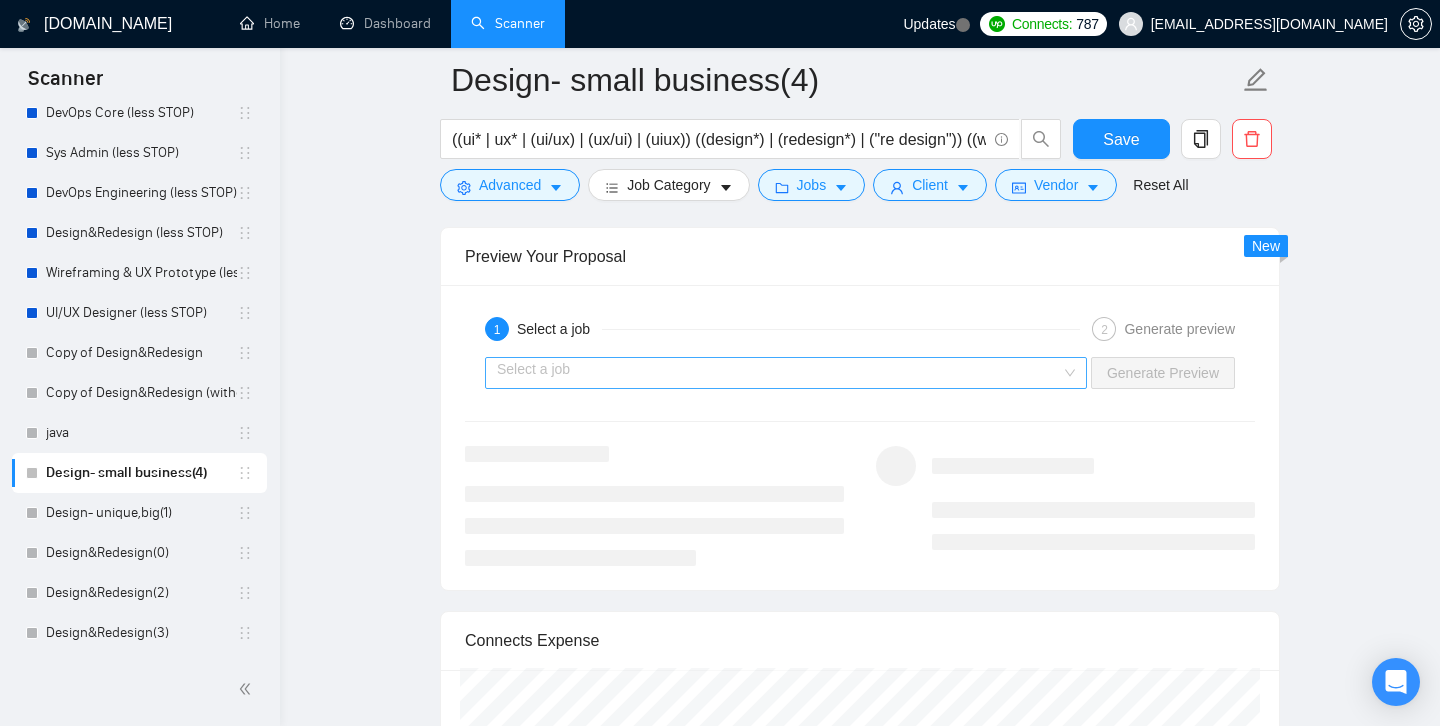 click at bounding box center [779, 373] 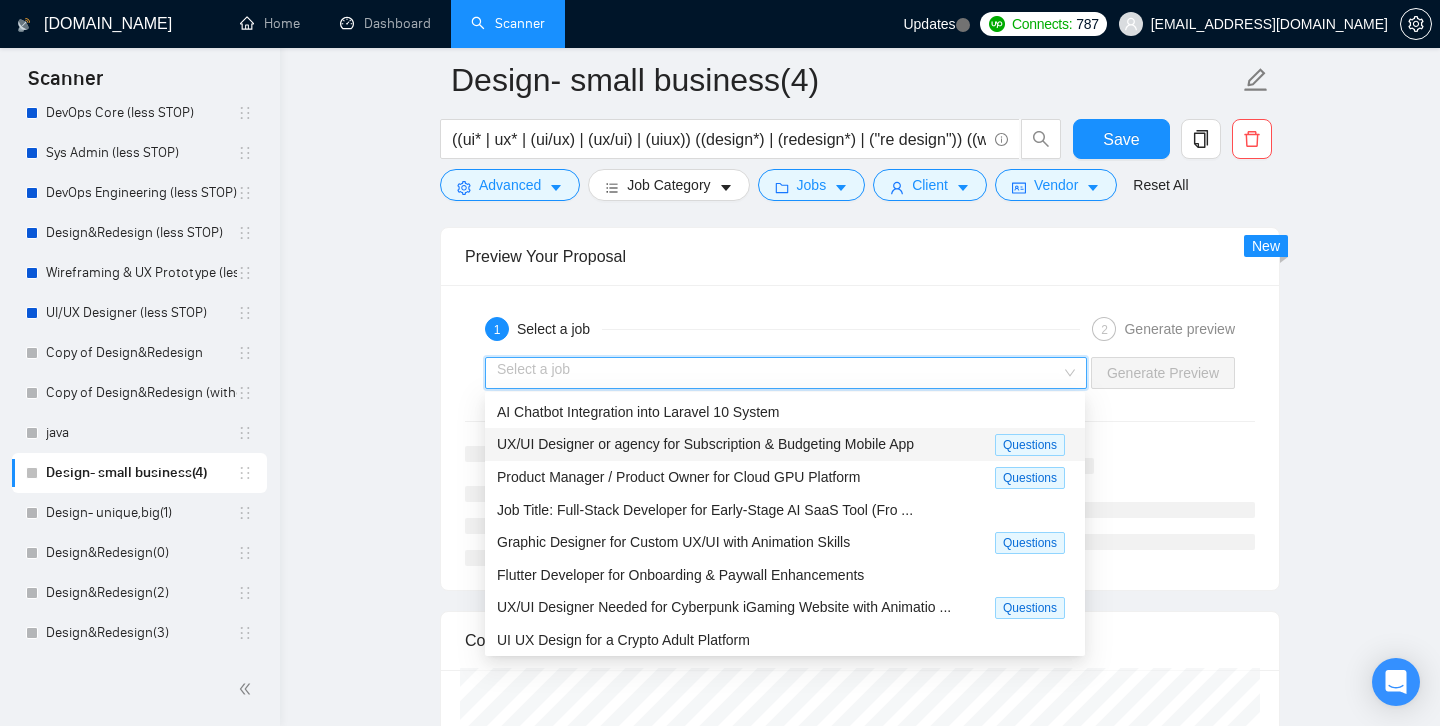 click on "UX/UI Designer or agency for Subscription & Budgeting Mobile App" at bounding box center [705, 444] 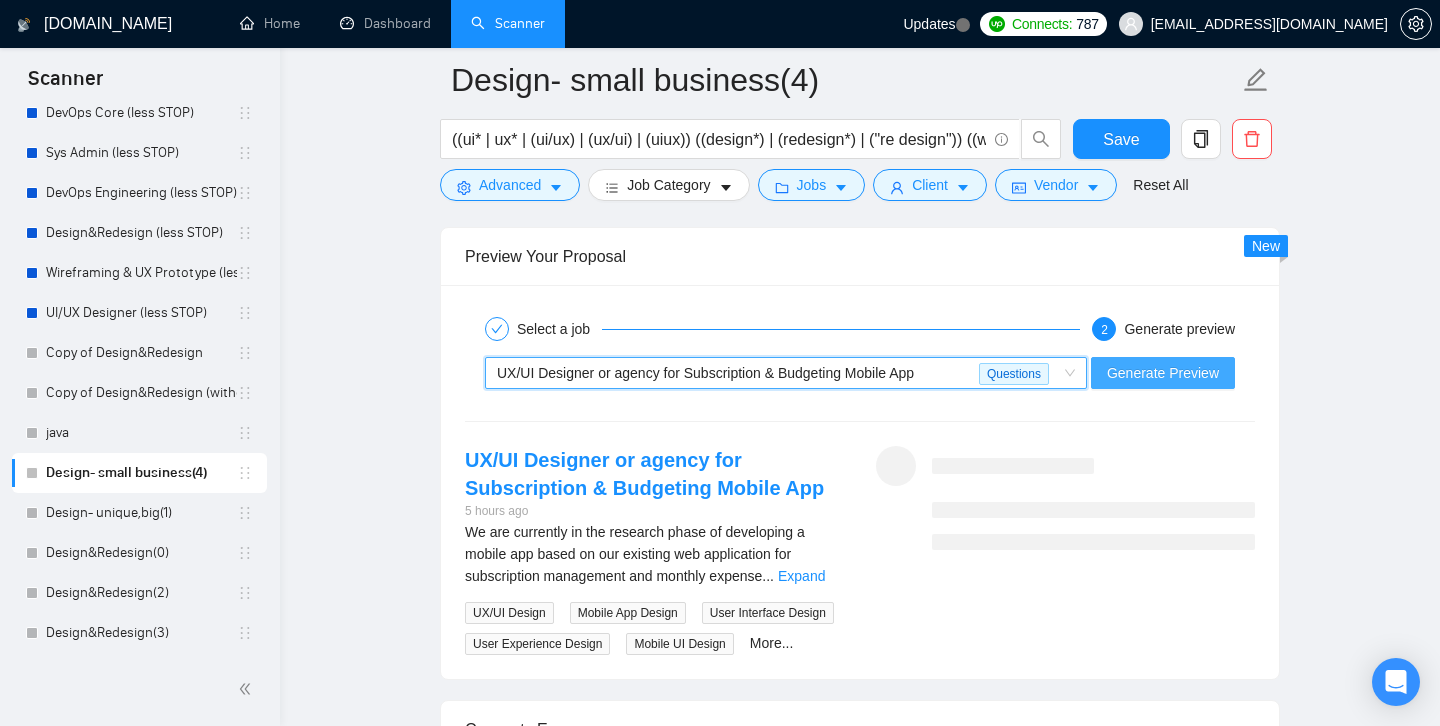 click on "Generate Preview" at bounding box center (1163, 373) 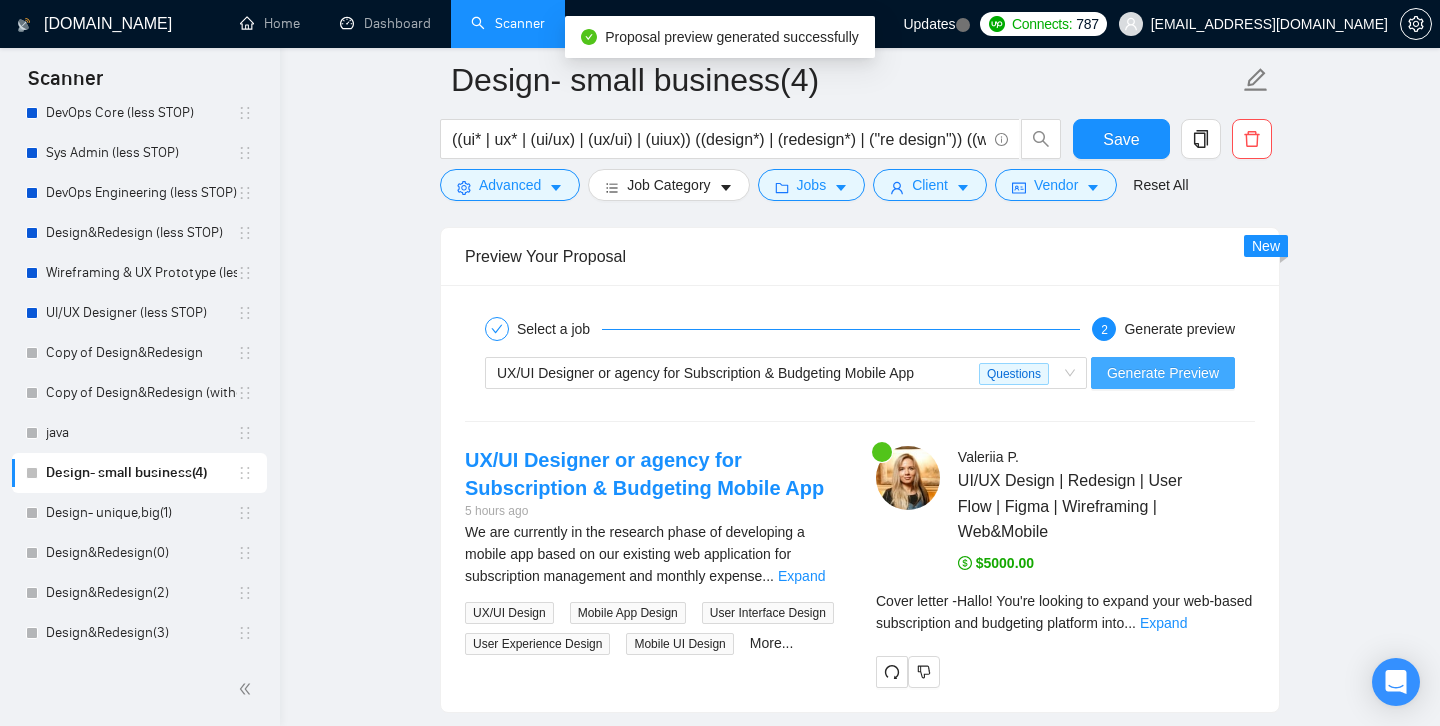 click on "Generate Preview" at bounding box center [1163, 373] 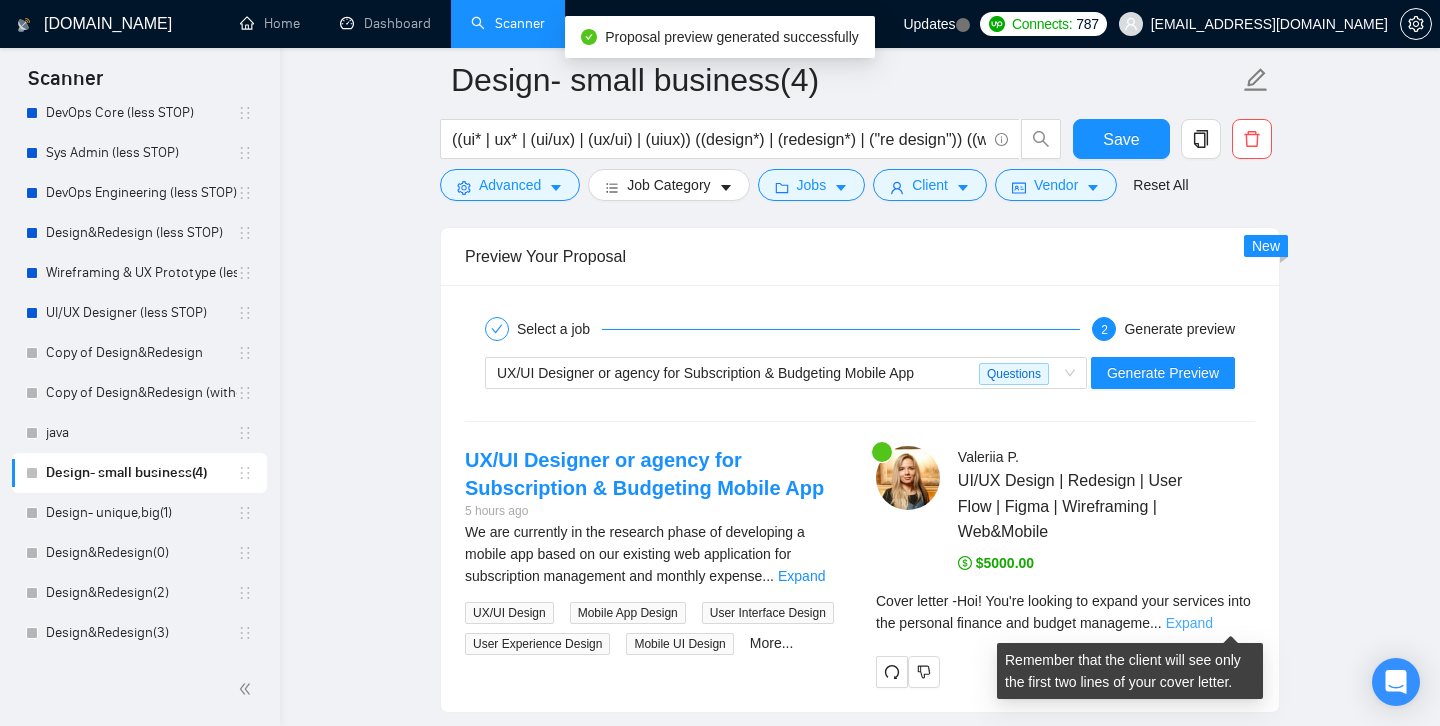 click on "Expand" at bounding box center (1189, 623) 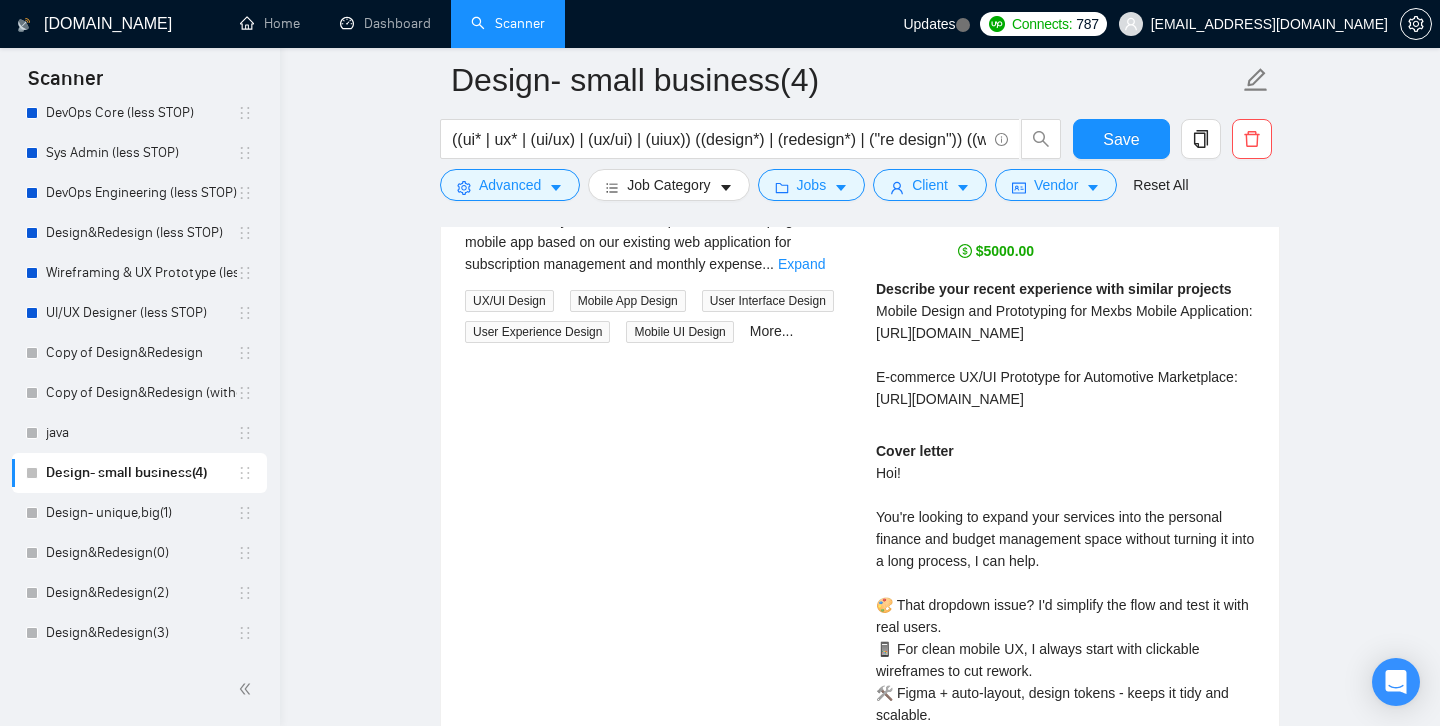 scroll, scrollTop: 3824, scrollLeft: 0, axis: vertical 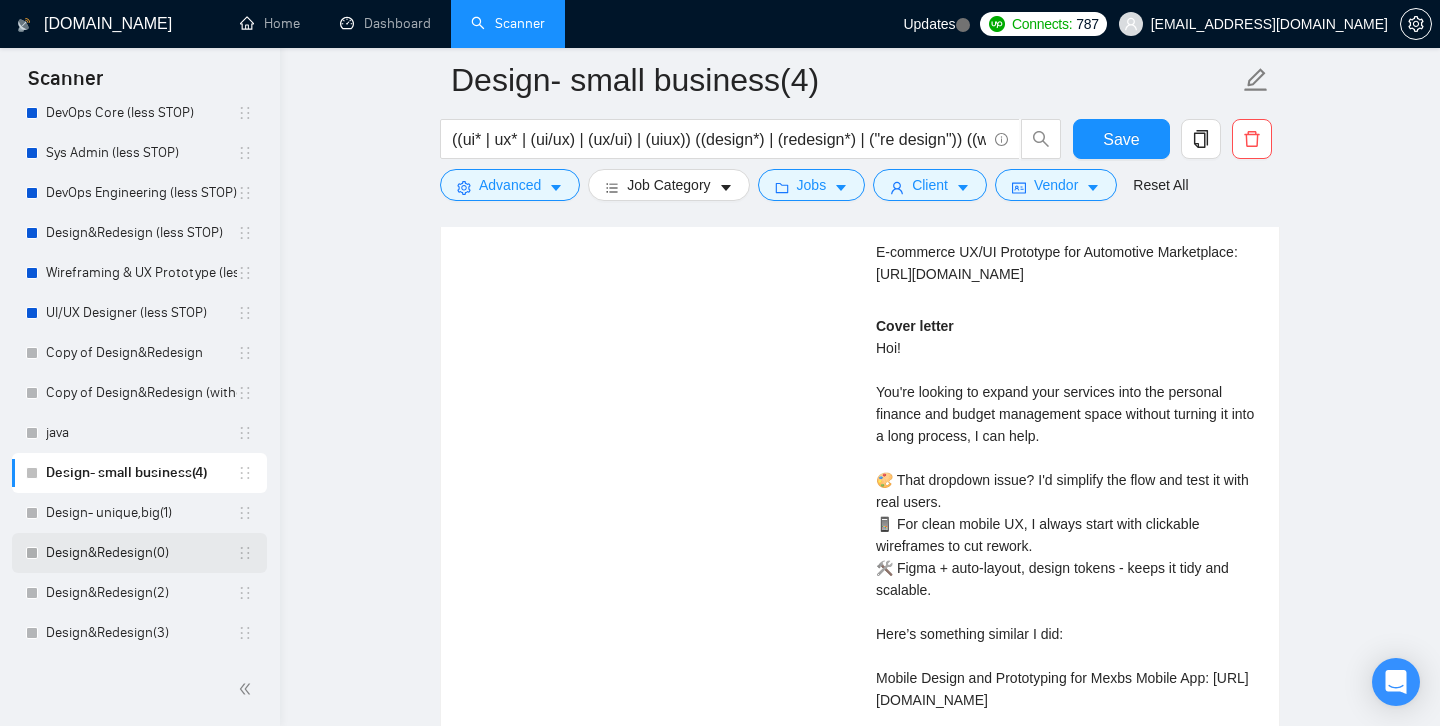 click on "Design&Redesign(0)" at bounding box center (141, 553) 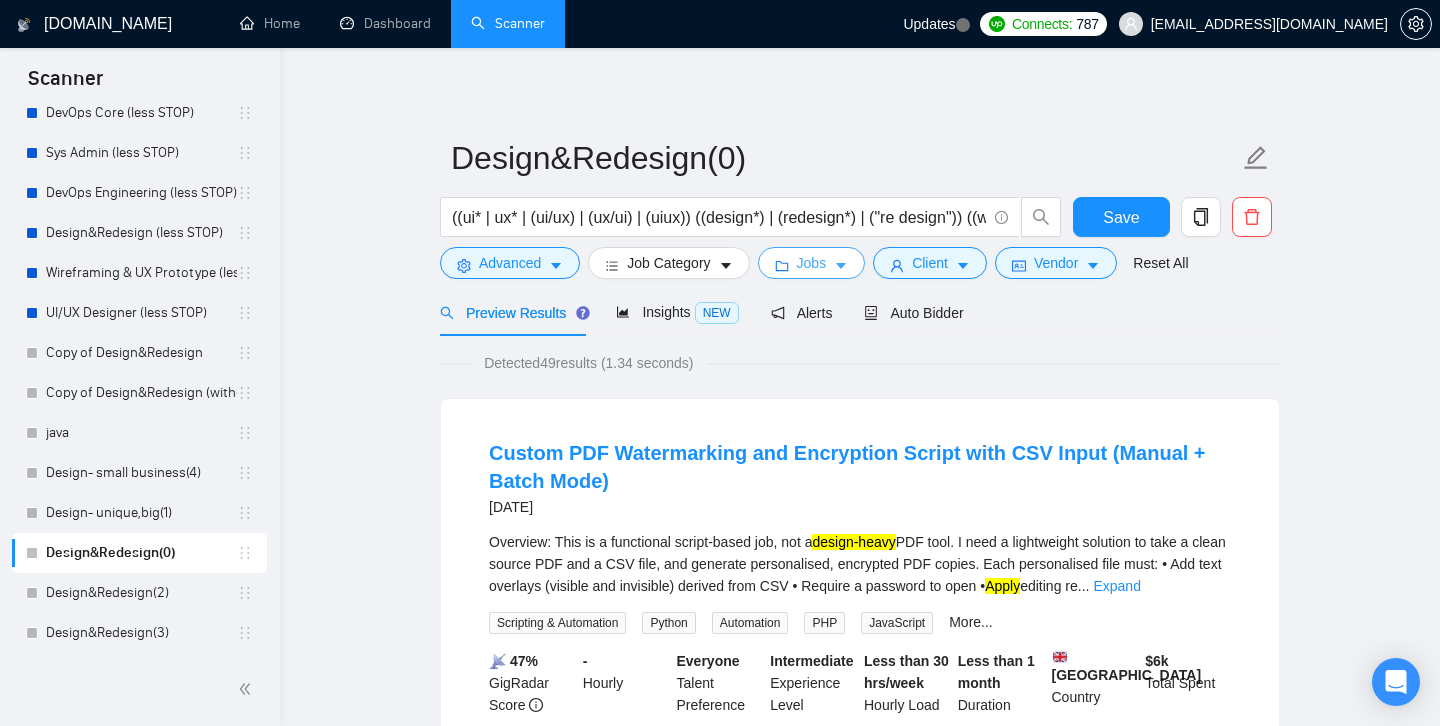 click on "Jobs" at bounding box center (812, 263) 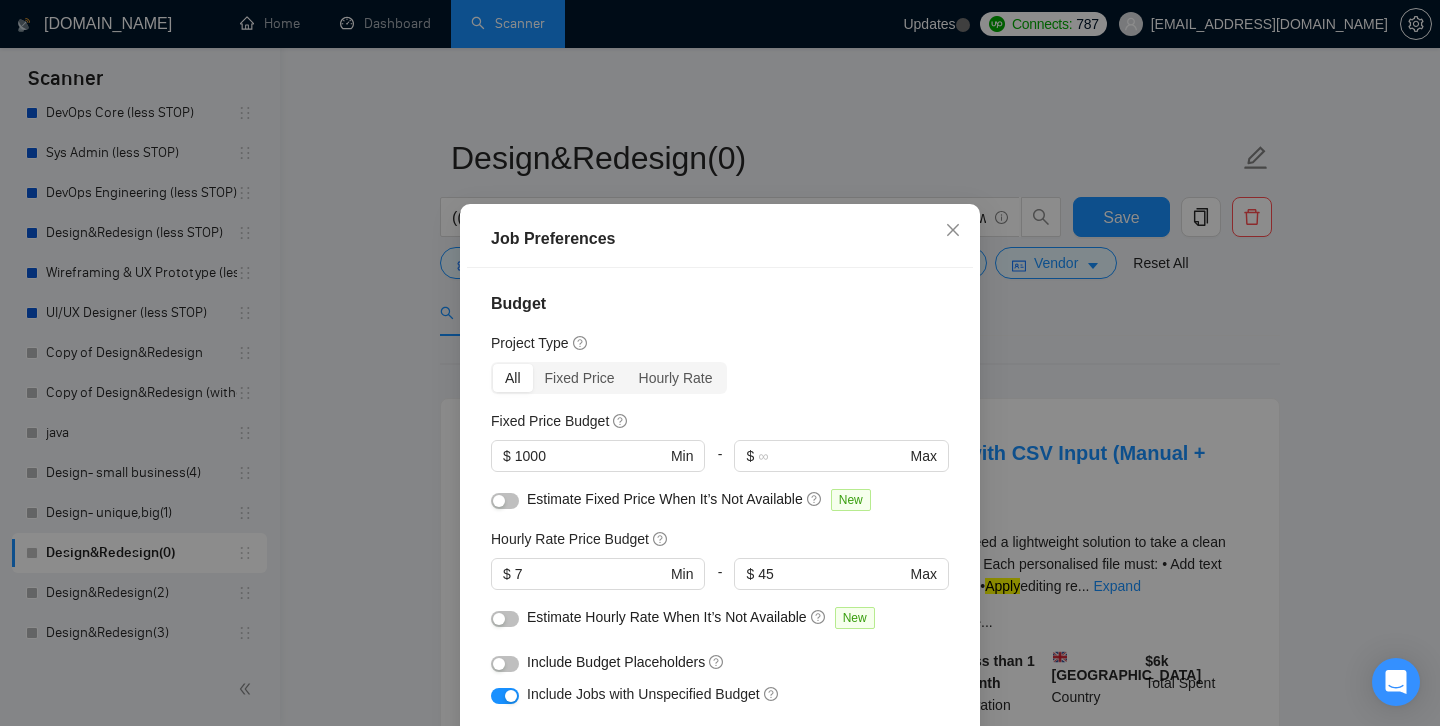 scroll, scrollTop: 0, scrollLeft: 0, axis: both 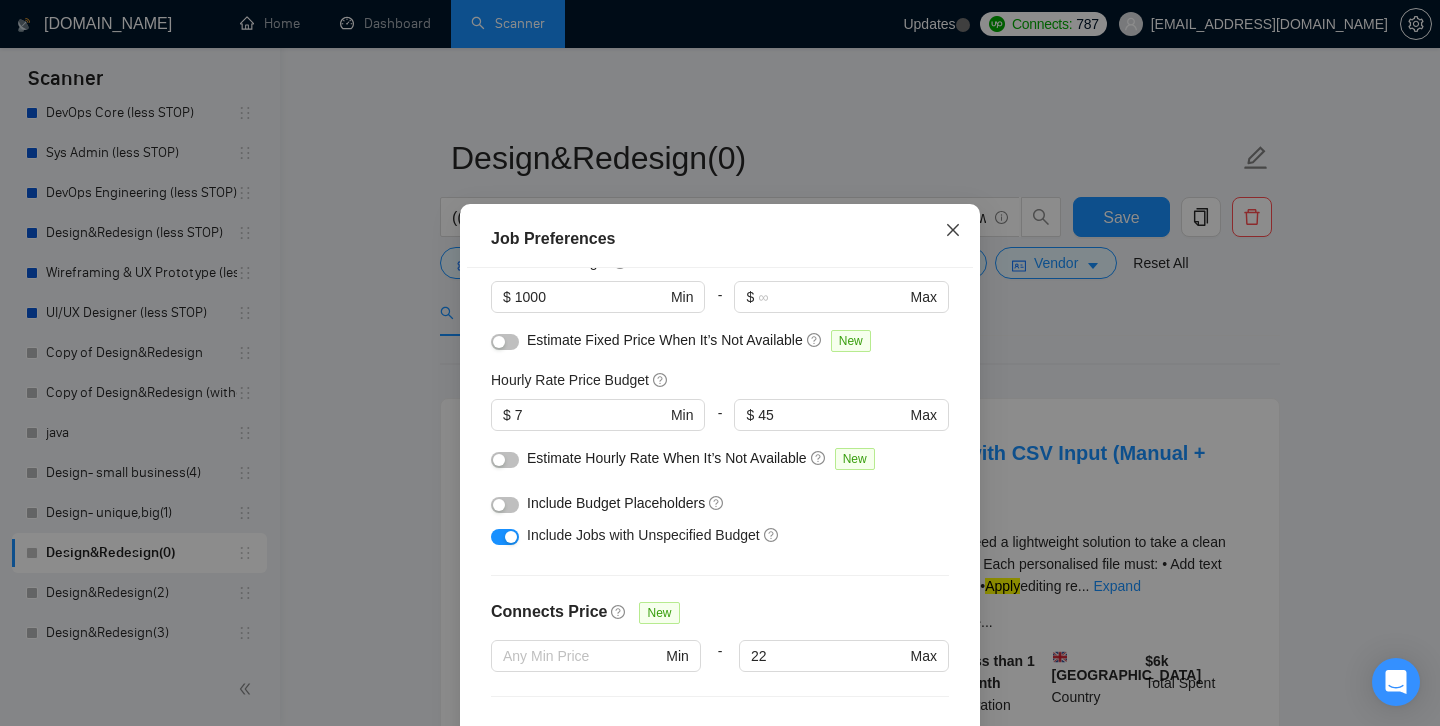 click 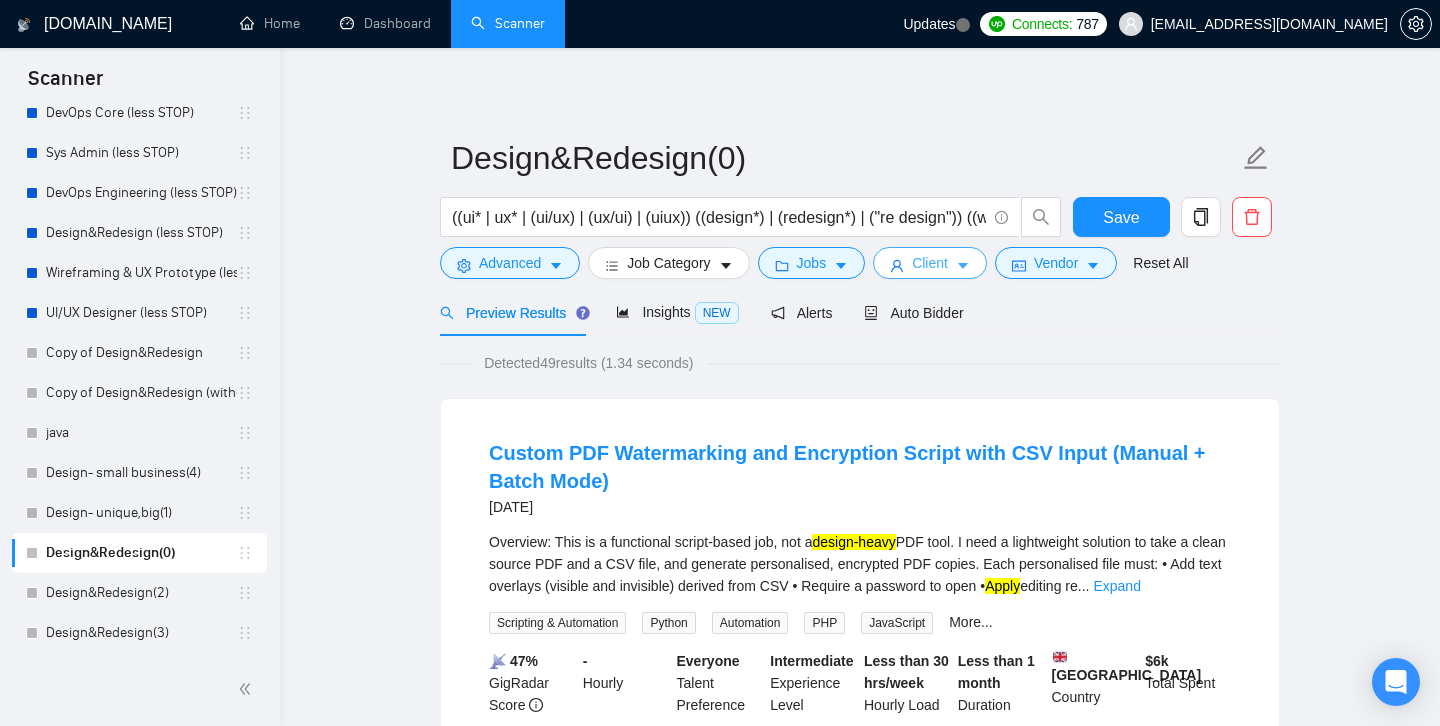 click on "Client" at bounding box center (930, 263) 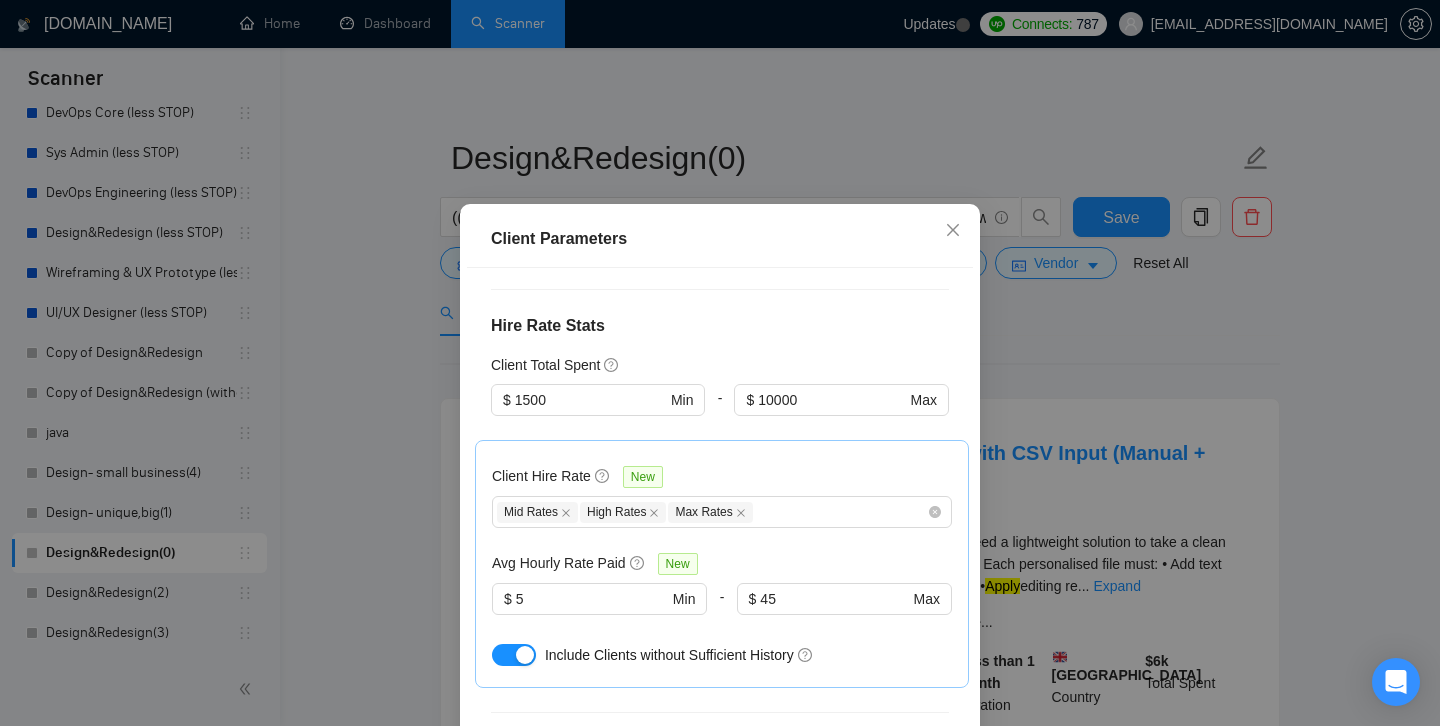 scroll, scrollTop: 621, scrollLeft: 0, axis: vertical 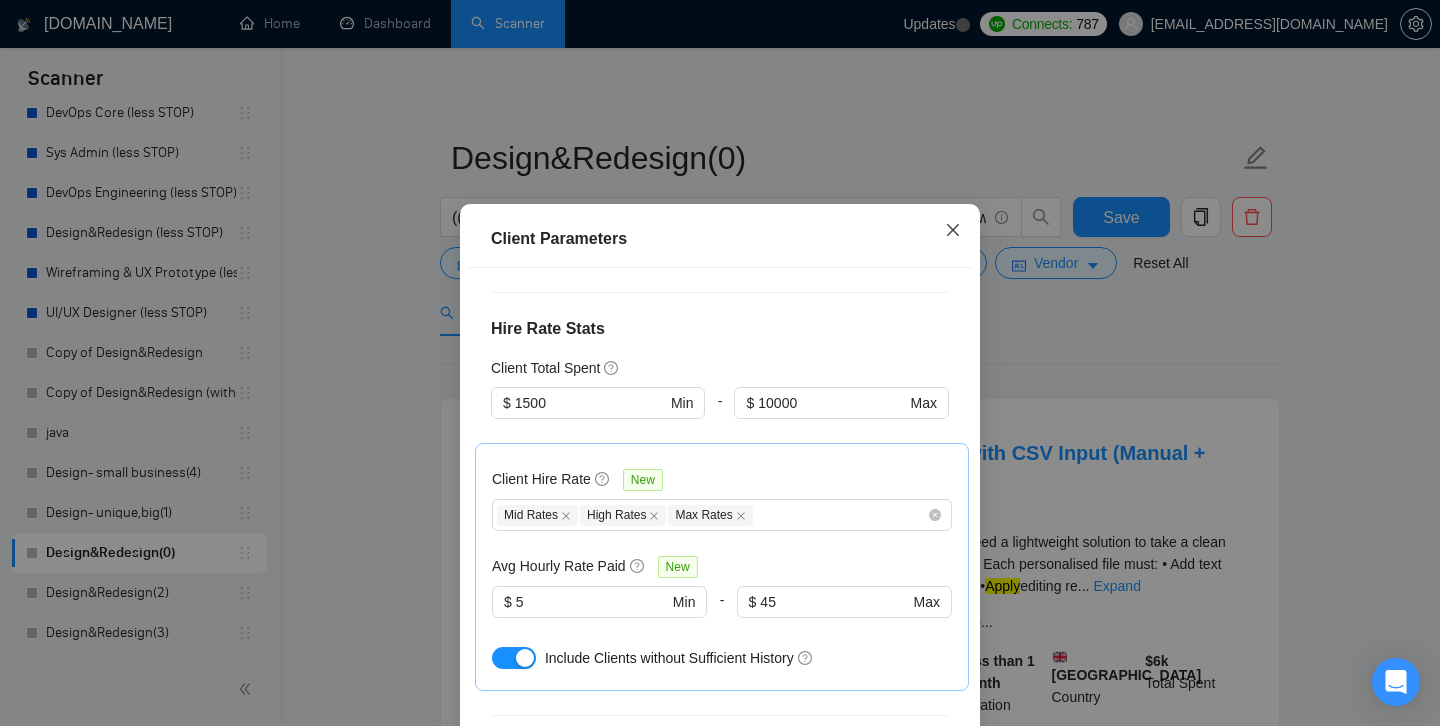 click 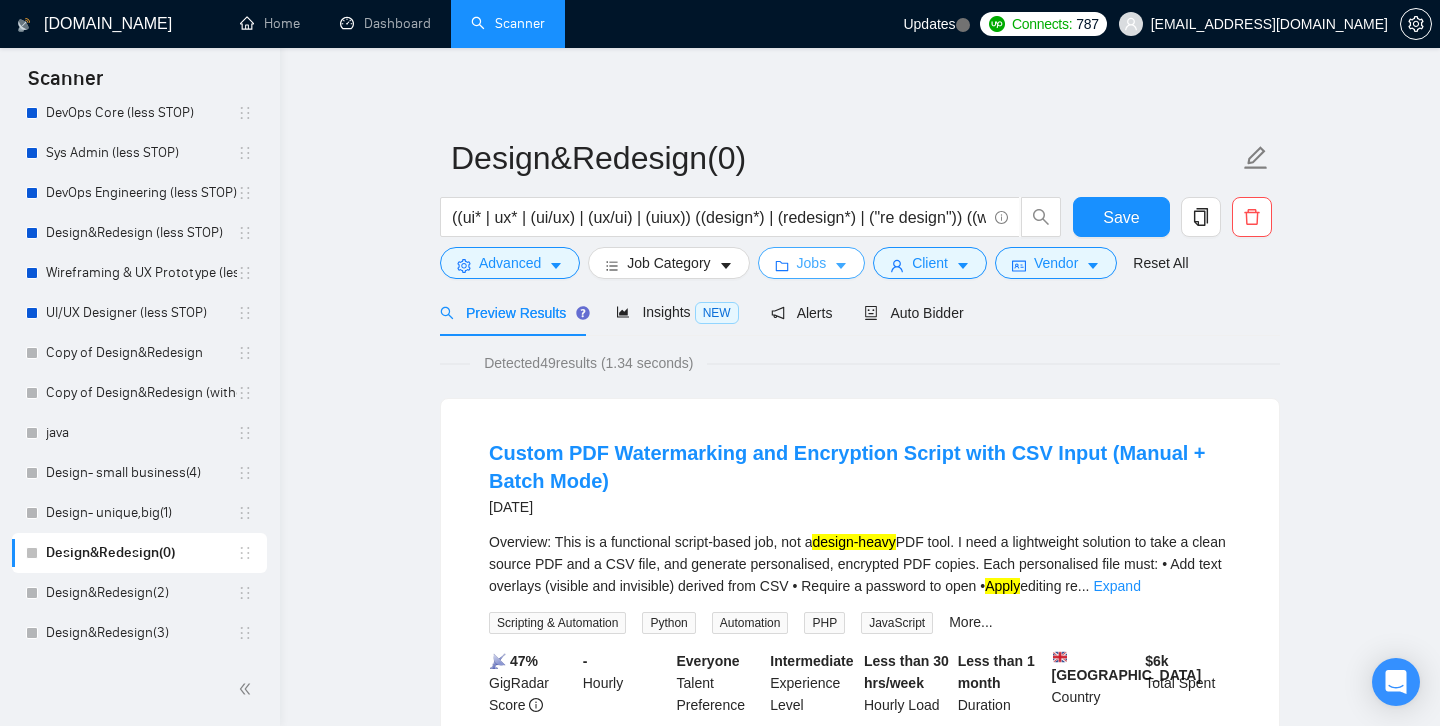 click on "Jobs" at bounding box center (812, 263) 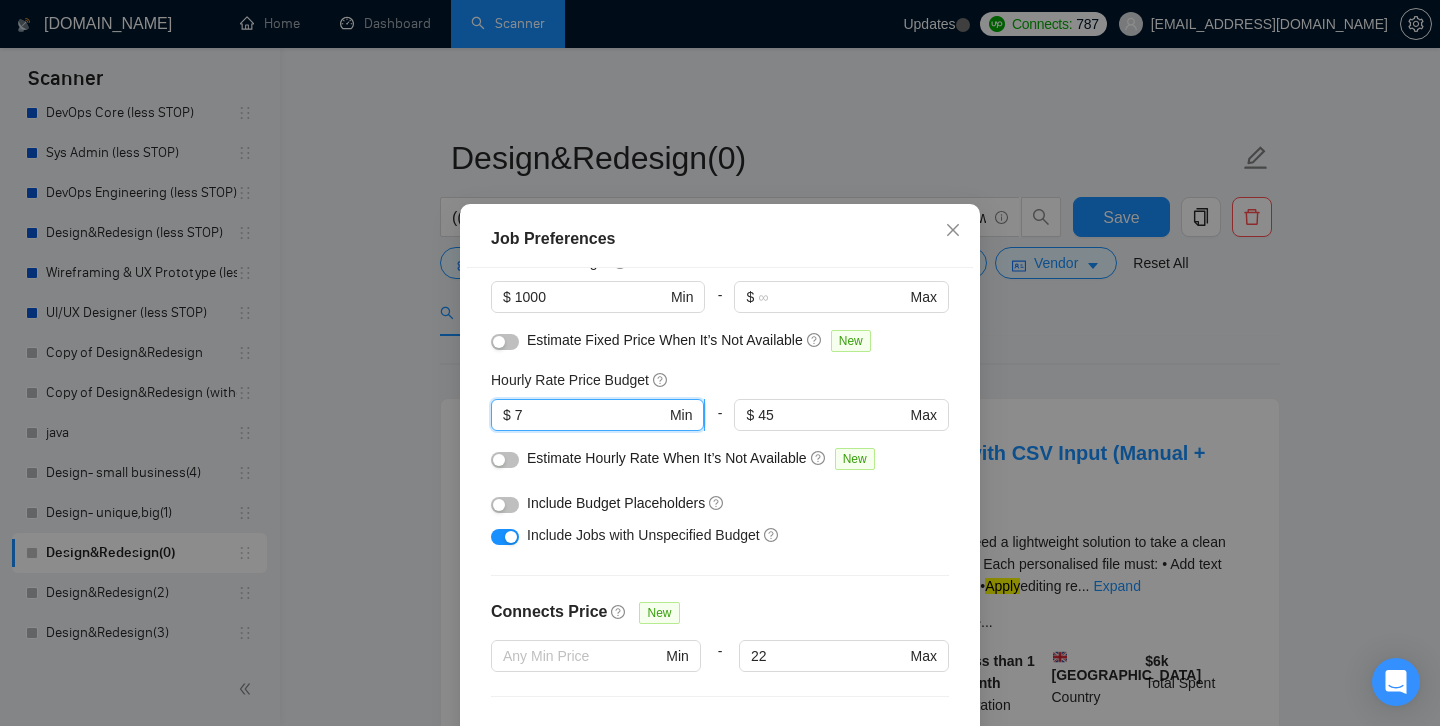click on "7" at bounding box center (590, 415) 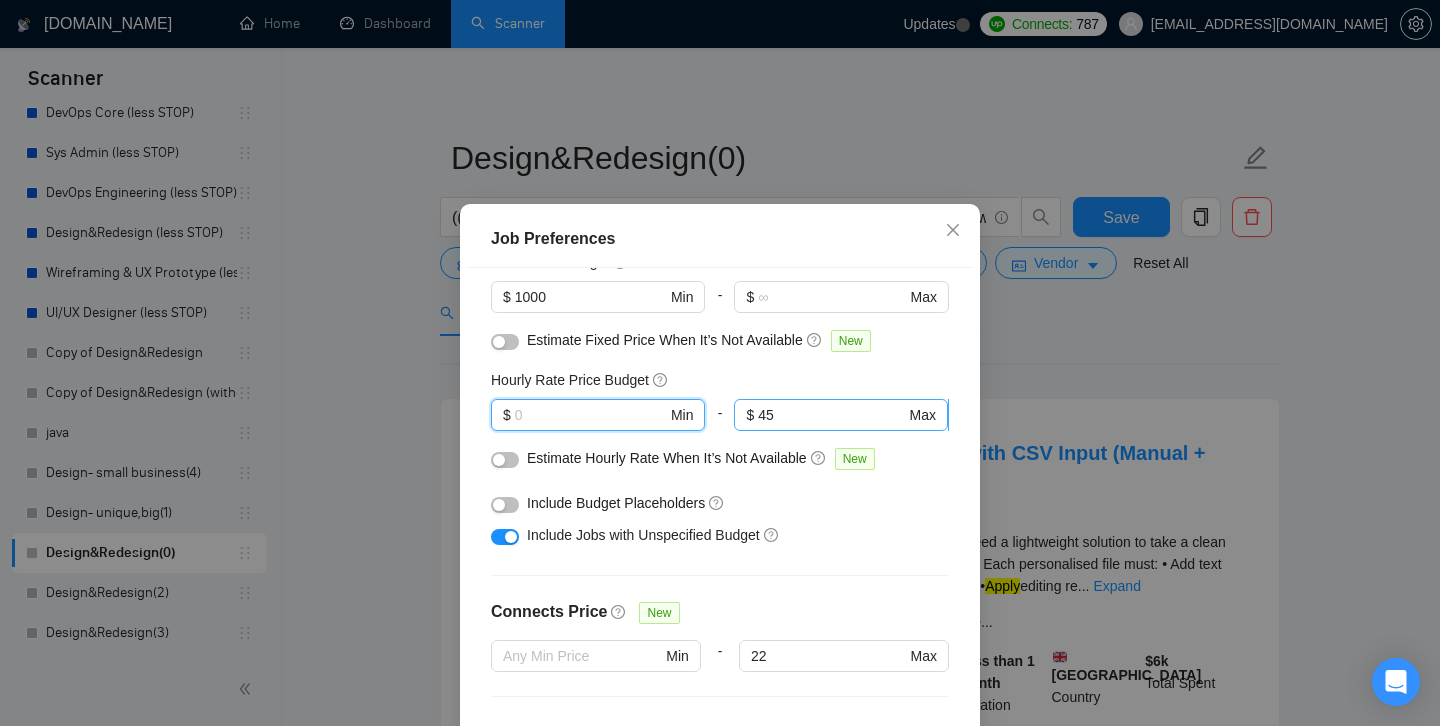 type 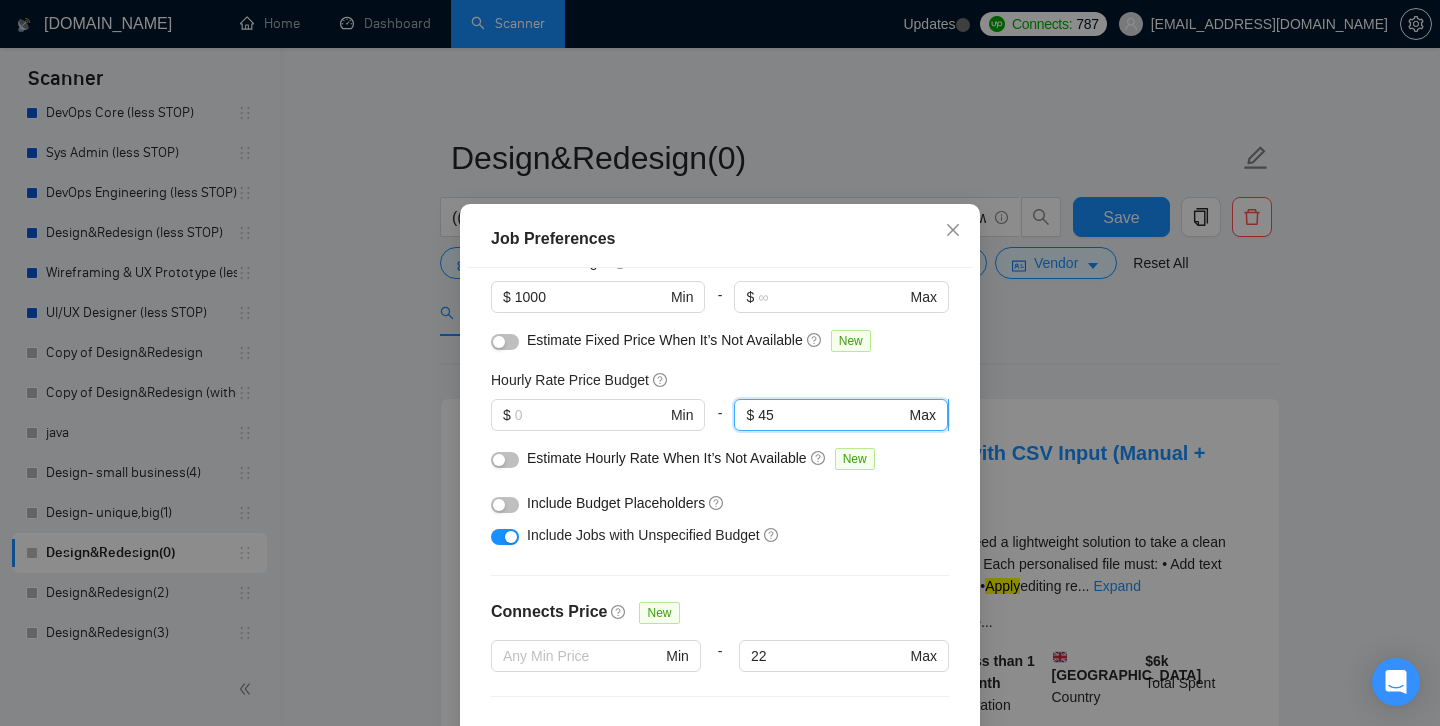 click on "45" at bounding box center (831, 415) 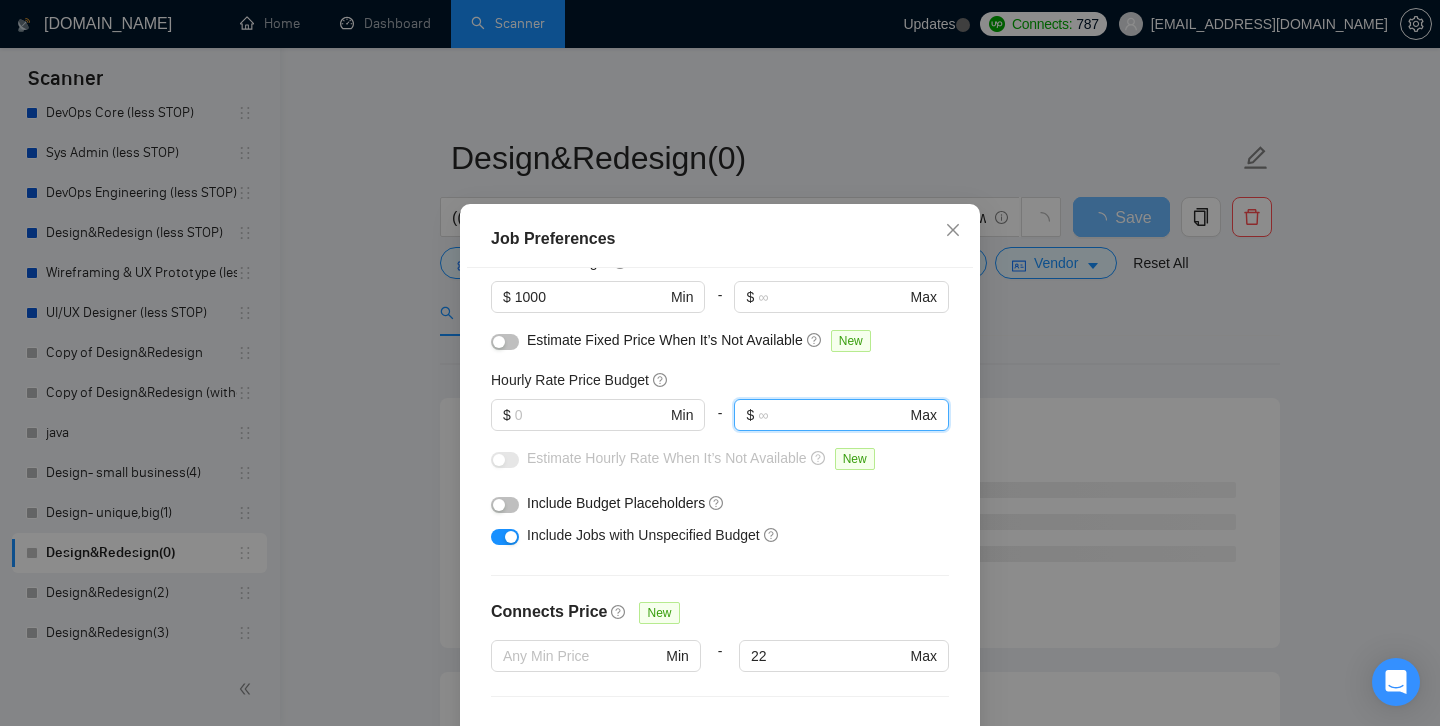 type 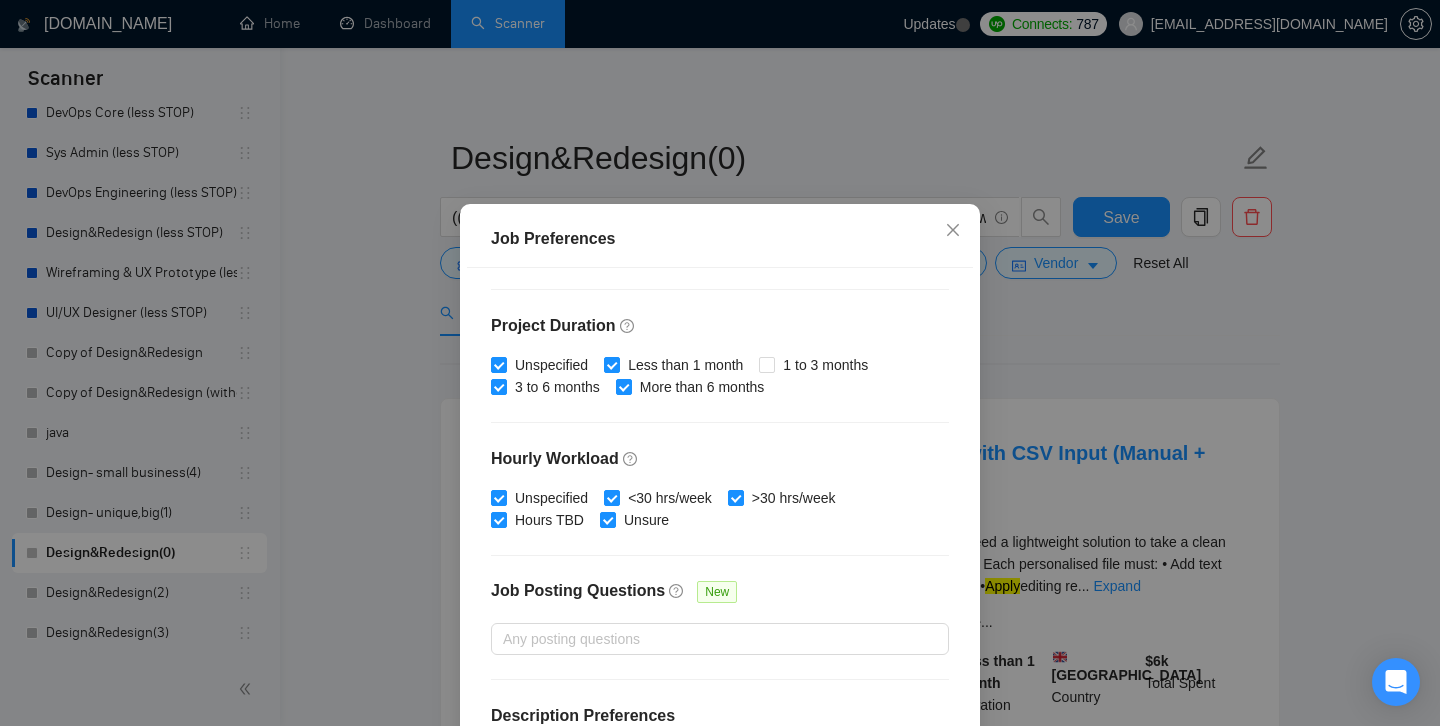 scroll, scrollTop: 619, scrollLeft: 0, axis: vertical 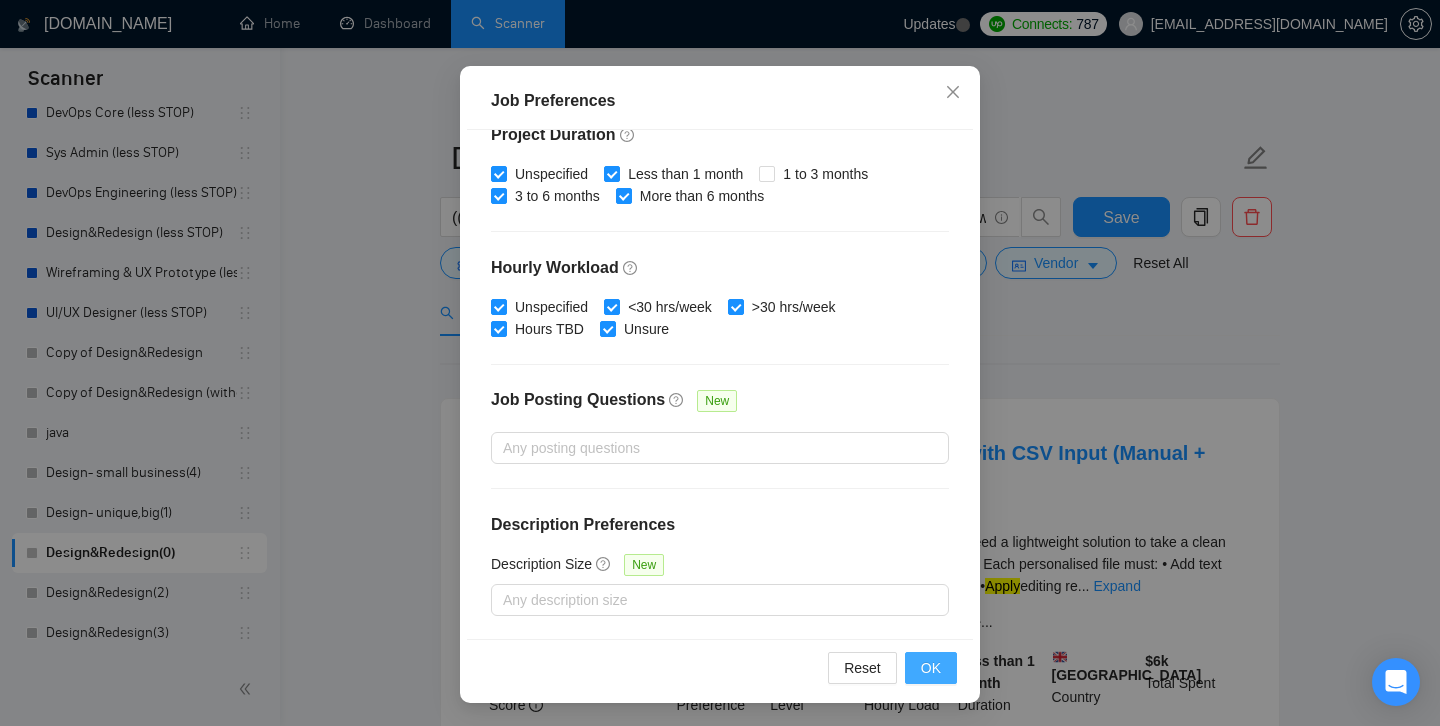 click on "OK" at bounding box center (931, 668) 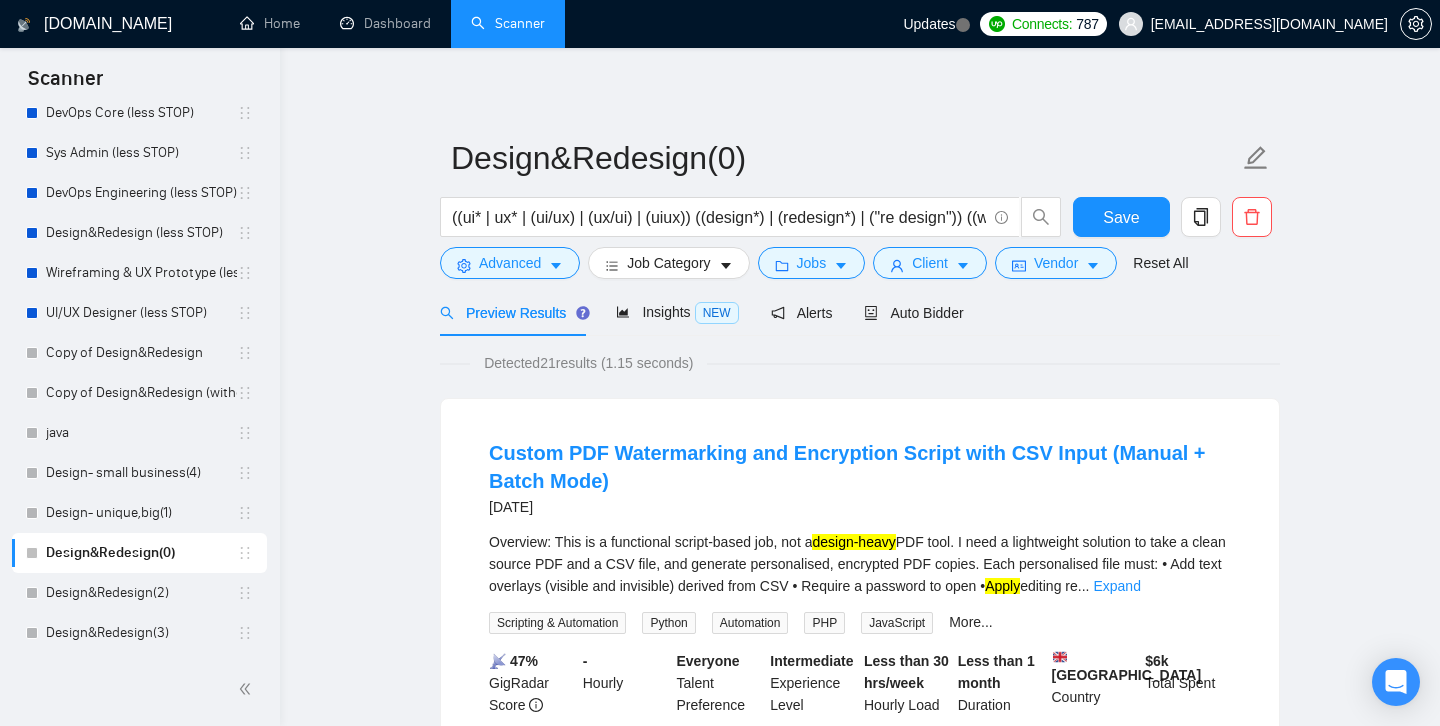 scroll, scrollTop: 54, scrollLeft: 0, axis: vertical 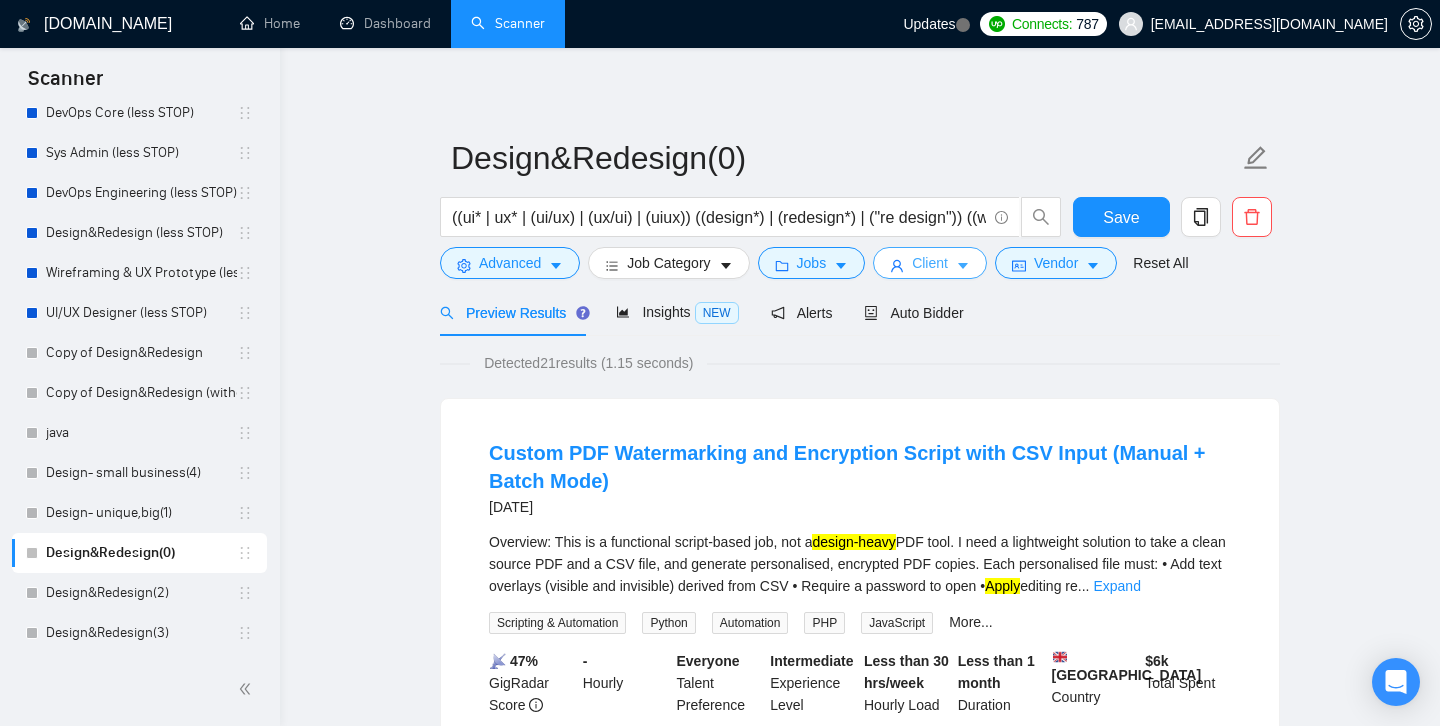 click on "Client" at bounding box center (930, 263) 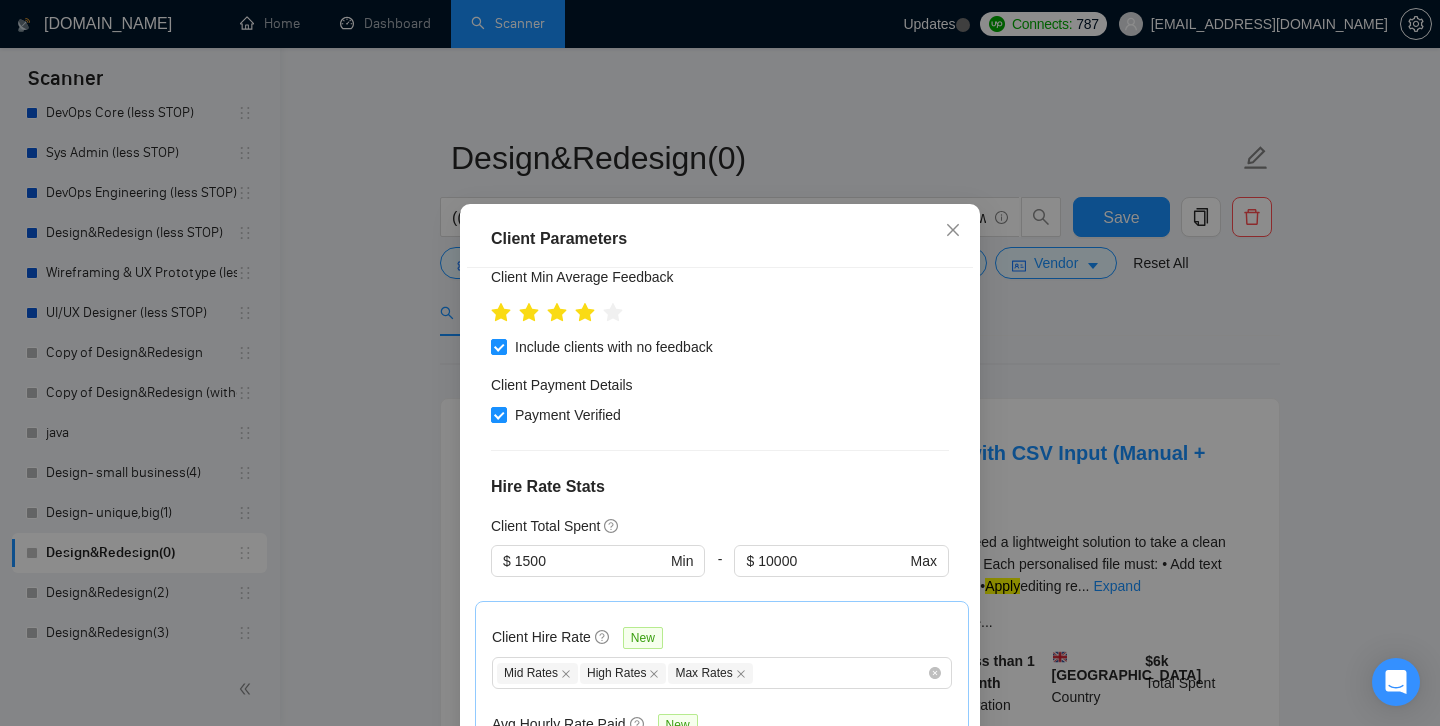 scroll, scrollTop: 0, scrollLeft: 0, axis: both 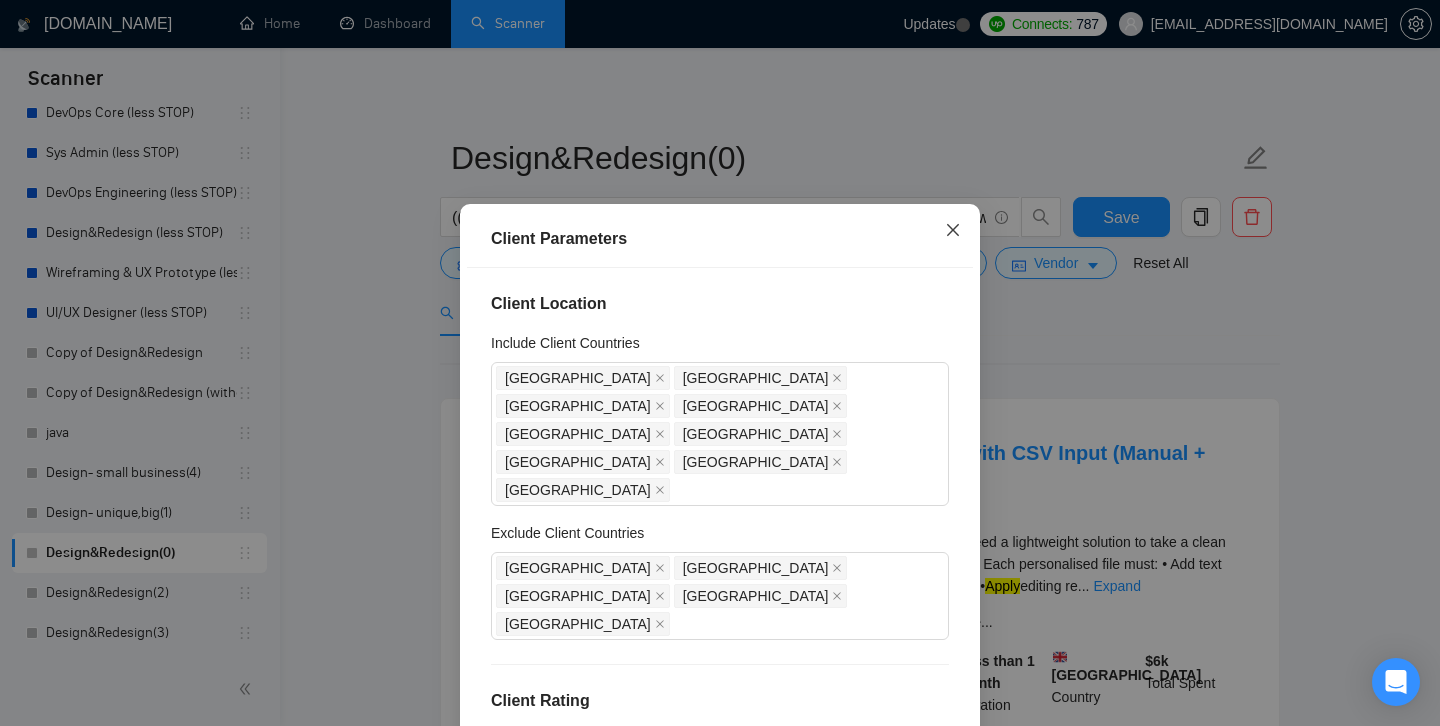 click 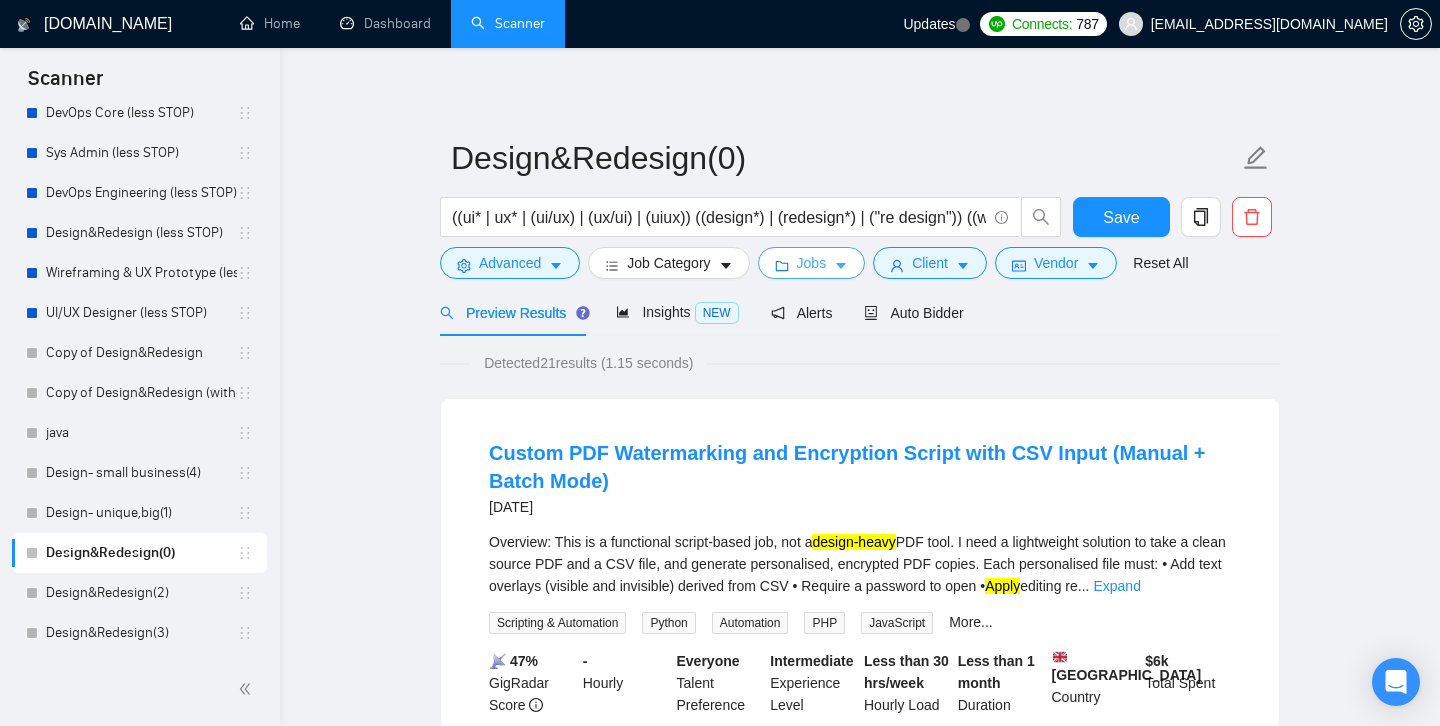 click on "Jobs" at bounding box center (812, 263) 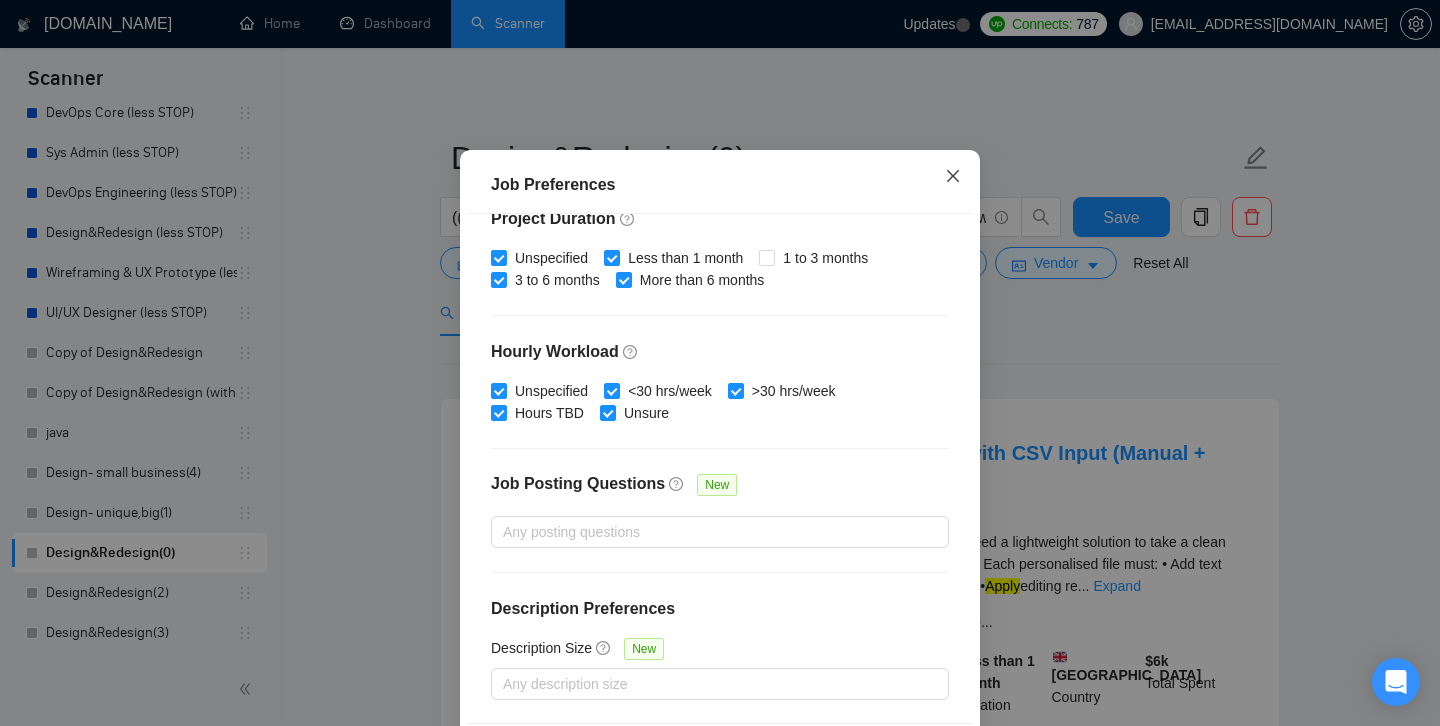 click 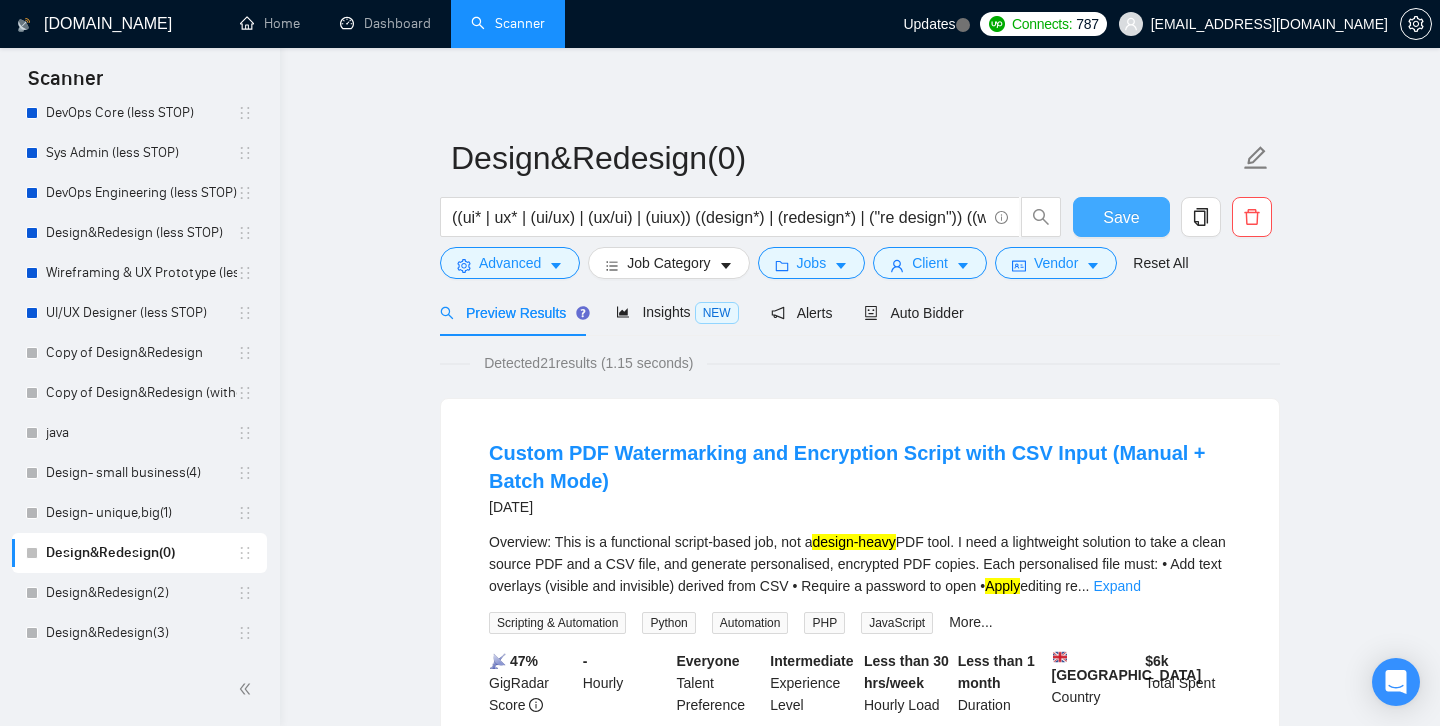 click on "Save" at bounding box center [1121, 217] 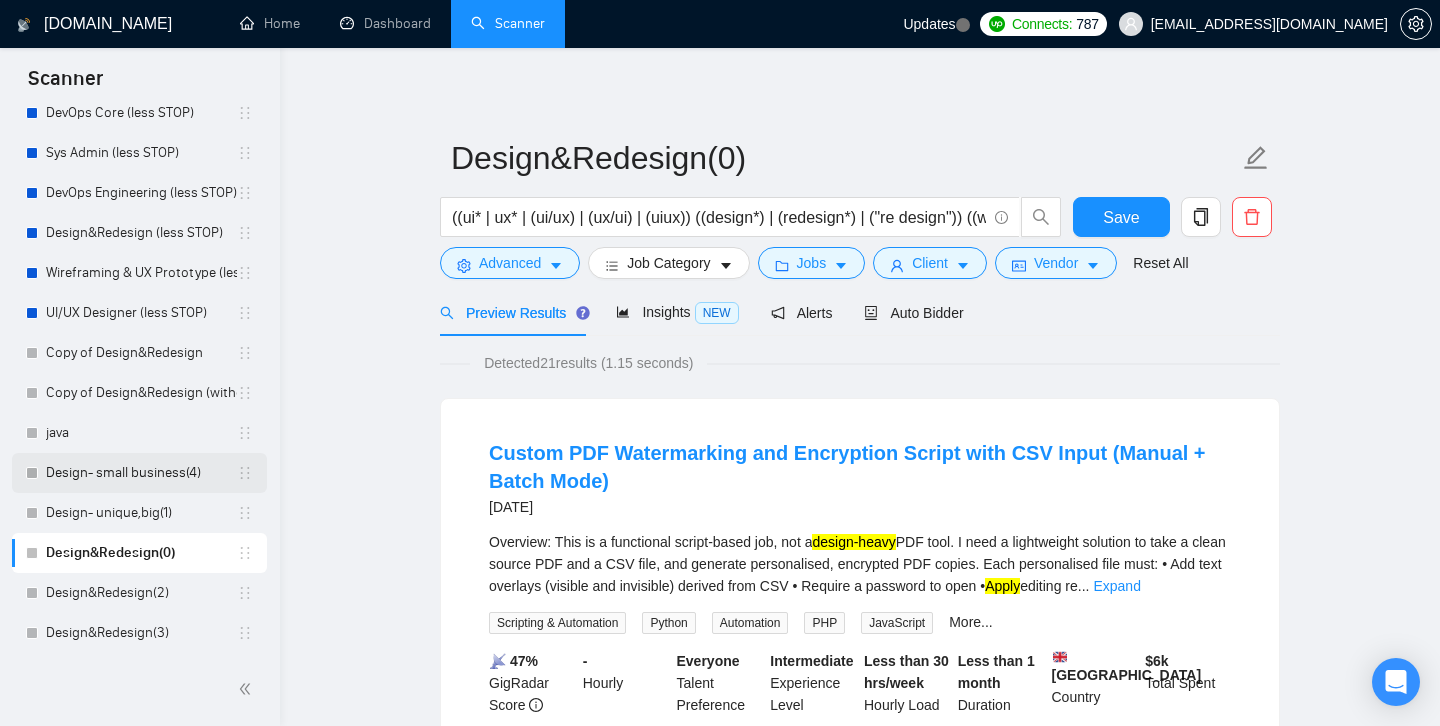 click on "Design- small business(4)" at bounding box center [141, 473] 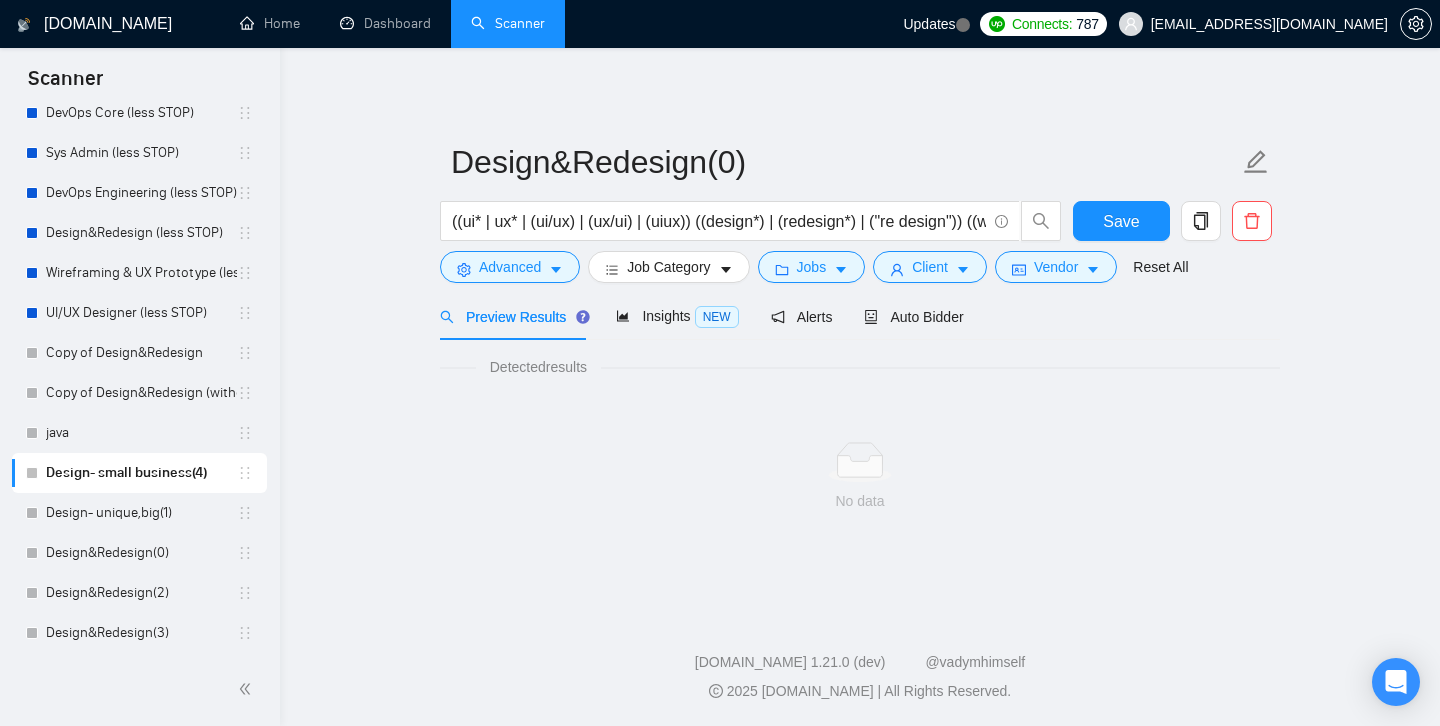 scroll, scrollTop: 0, scrollLeft: 0, axis: both 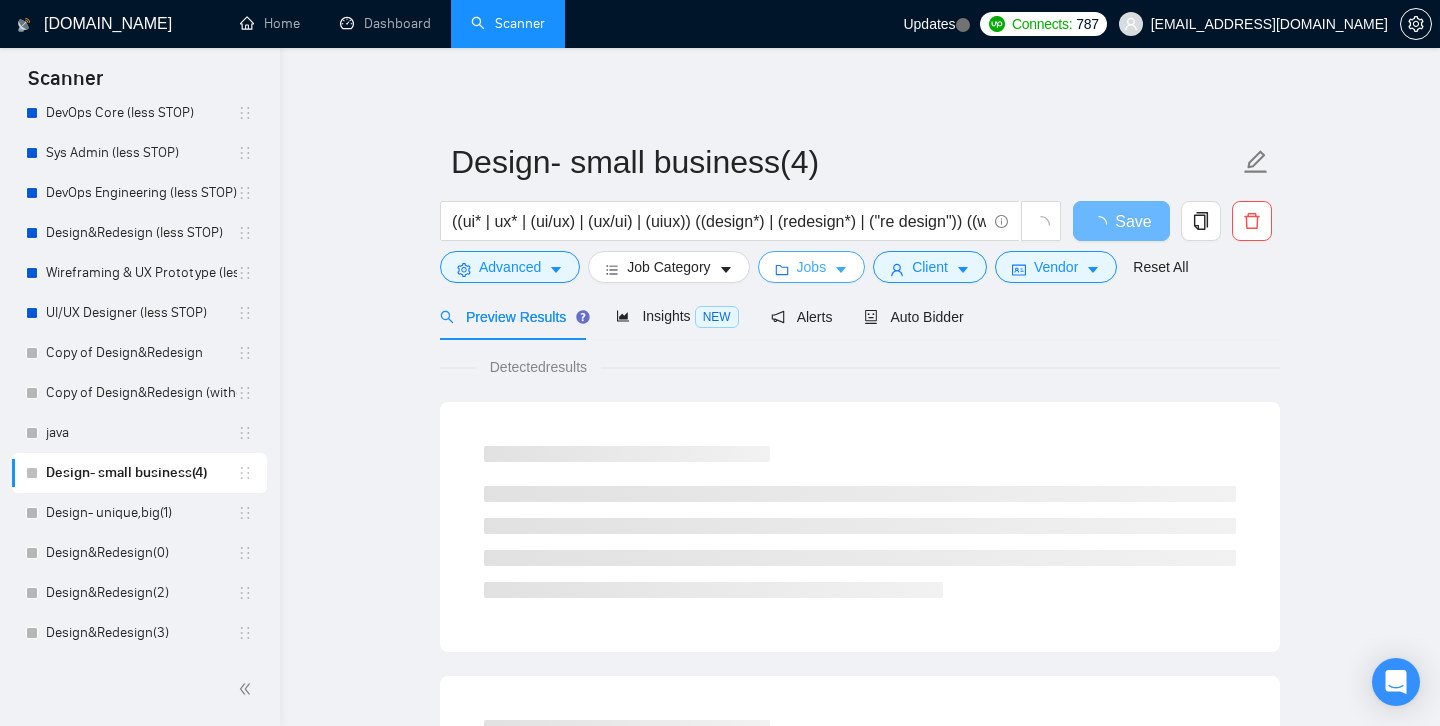 click on "Jobs" at bounding box center [812, 267] 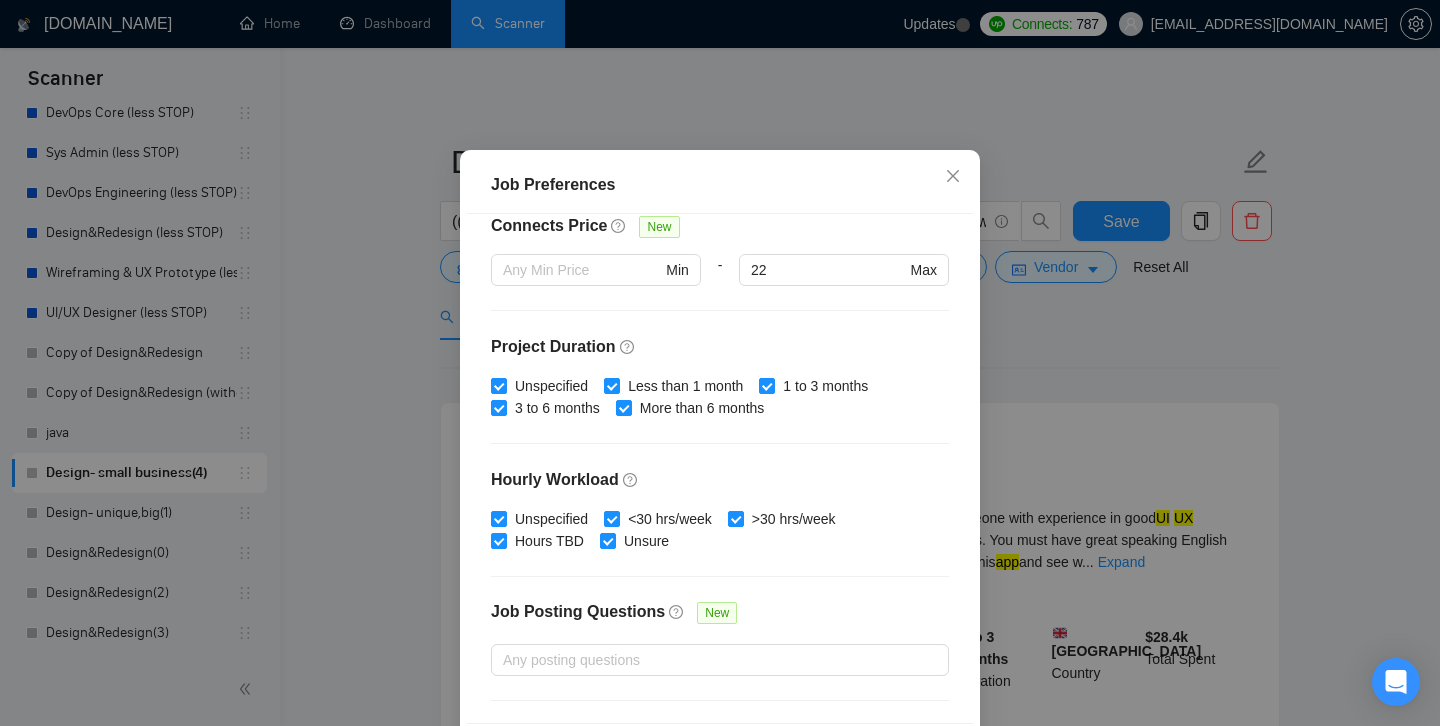 scroll, scrollTop: 619, scrollLeft: 0, axis: vertical 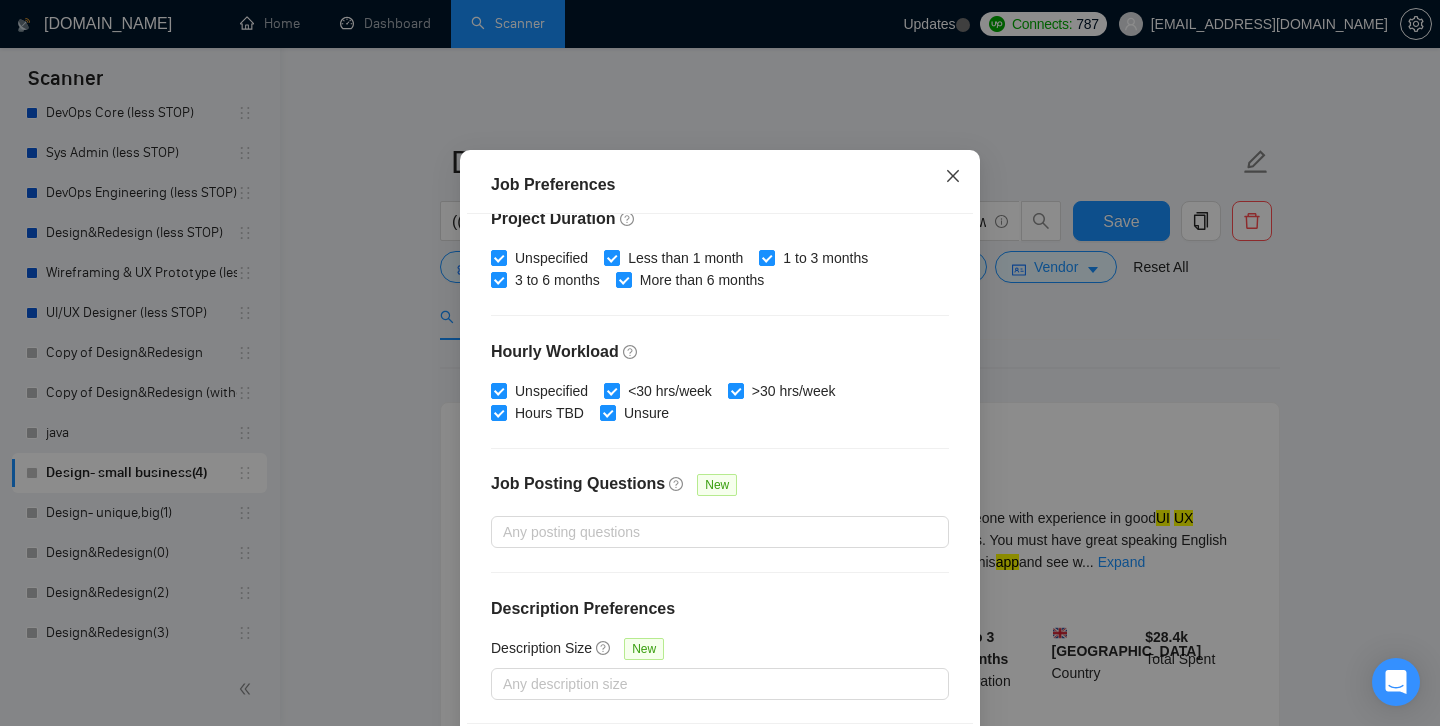 click 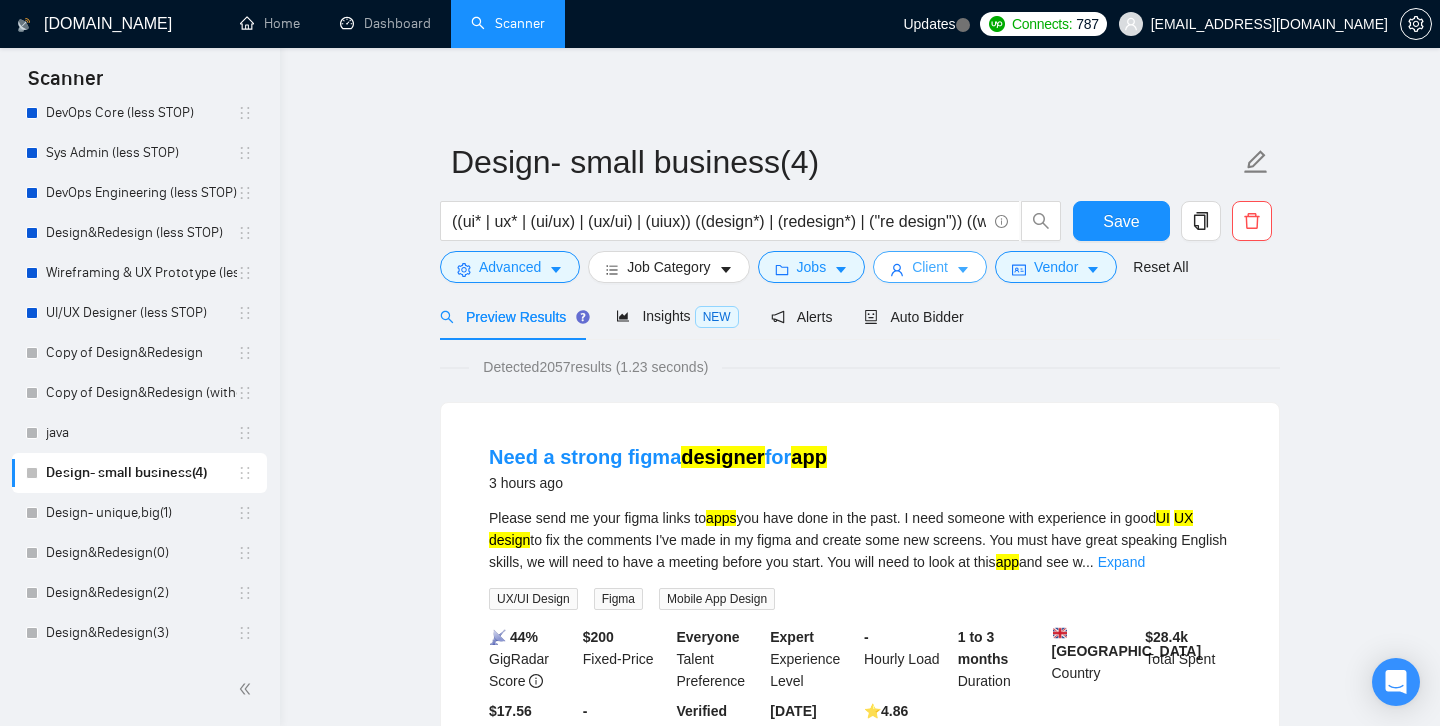 click on "Client" at bounding box center [930, 267] 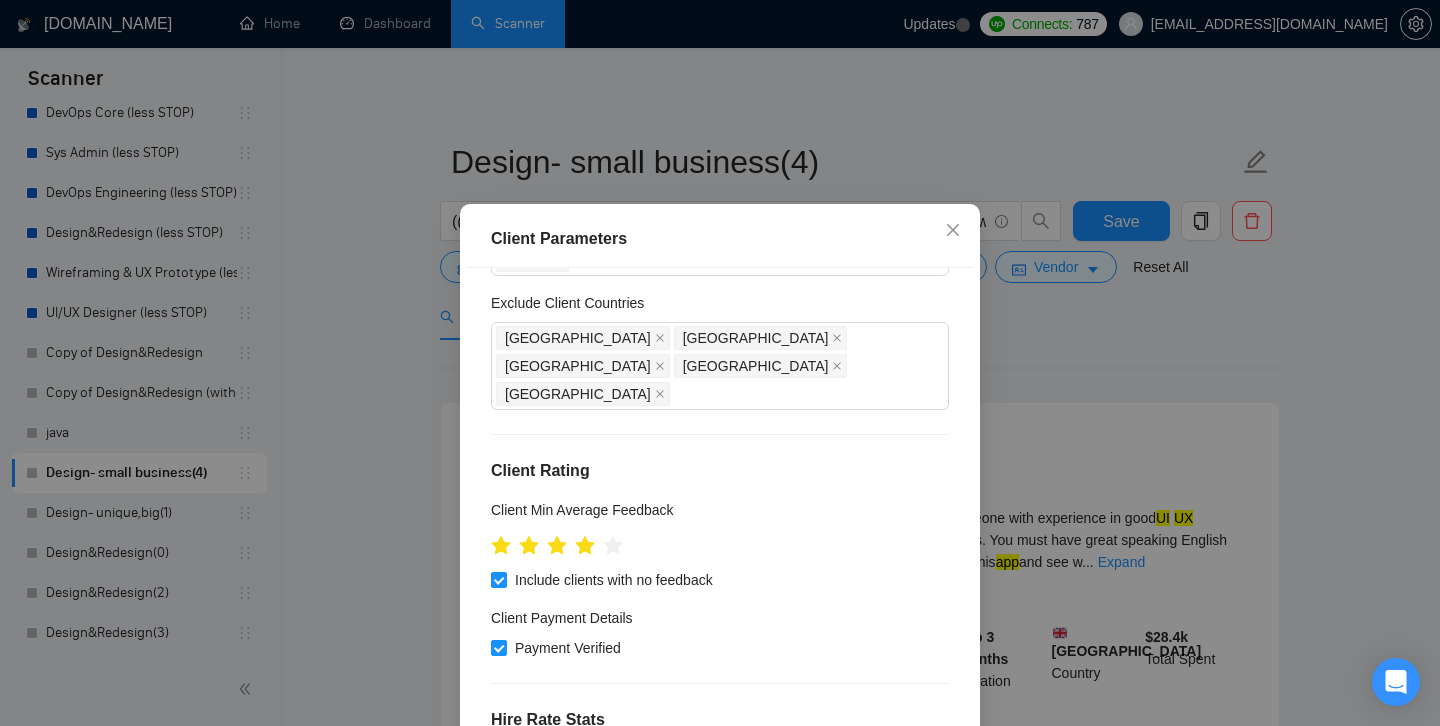 scroll, scrollTop: 0, scrollLeft: 0, axis: both 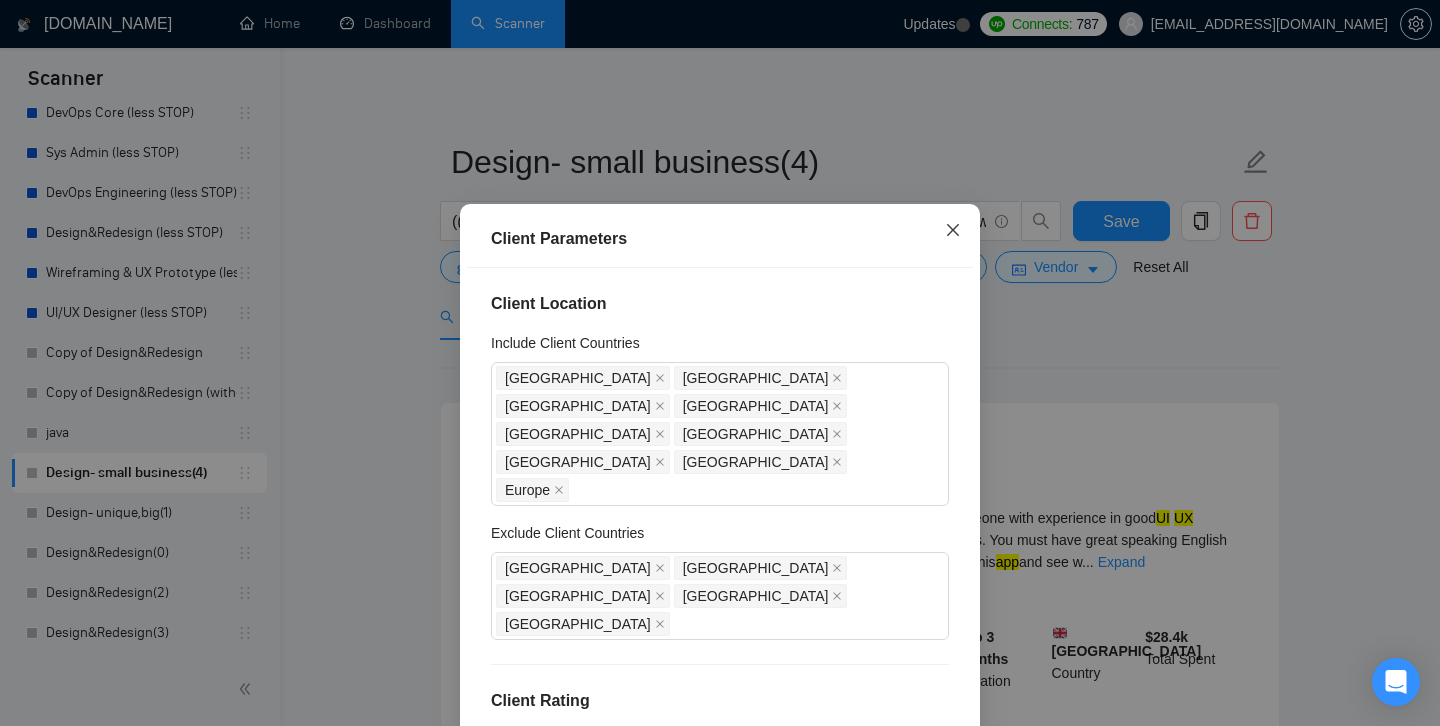 click 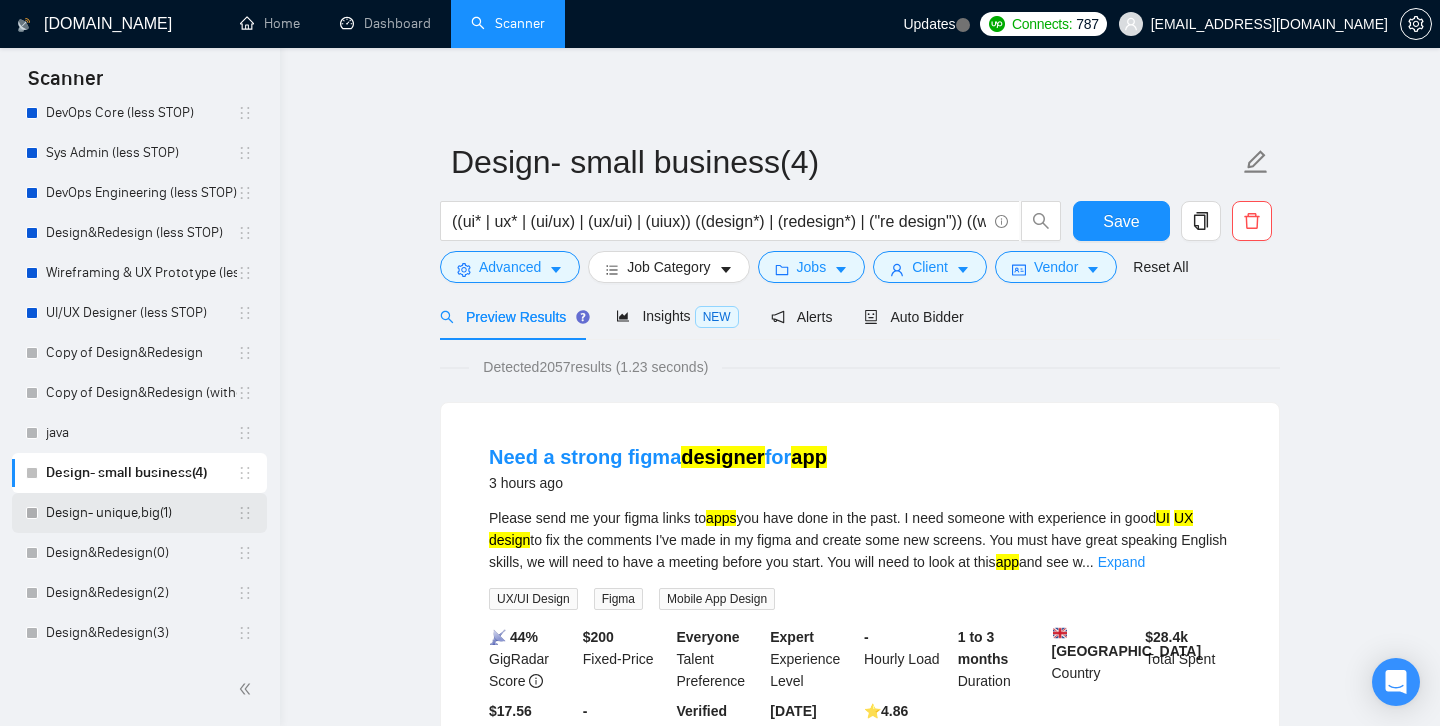 click on "Design- unique,big(1)" at bounding box center (141, 513) 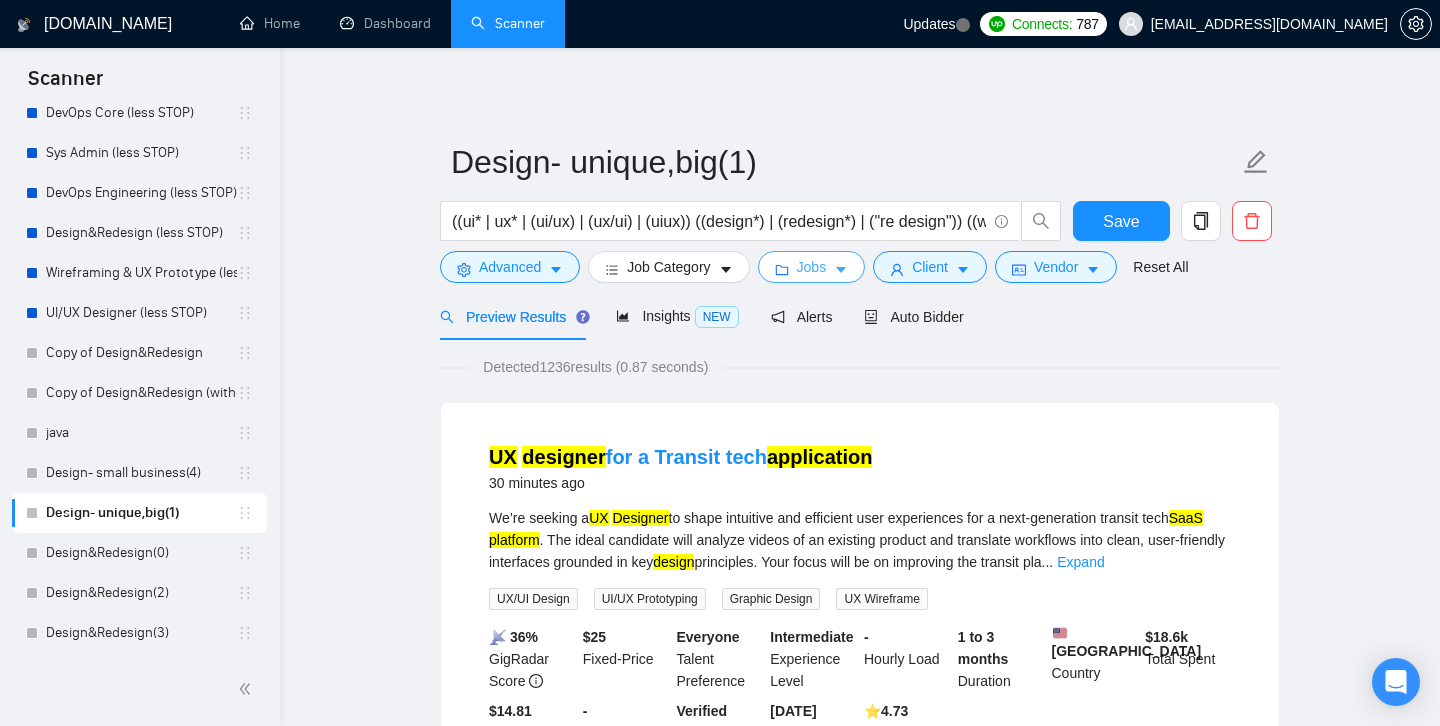 click on "Jobs" at bounding box center [812, 267] 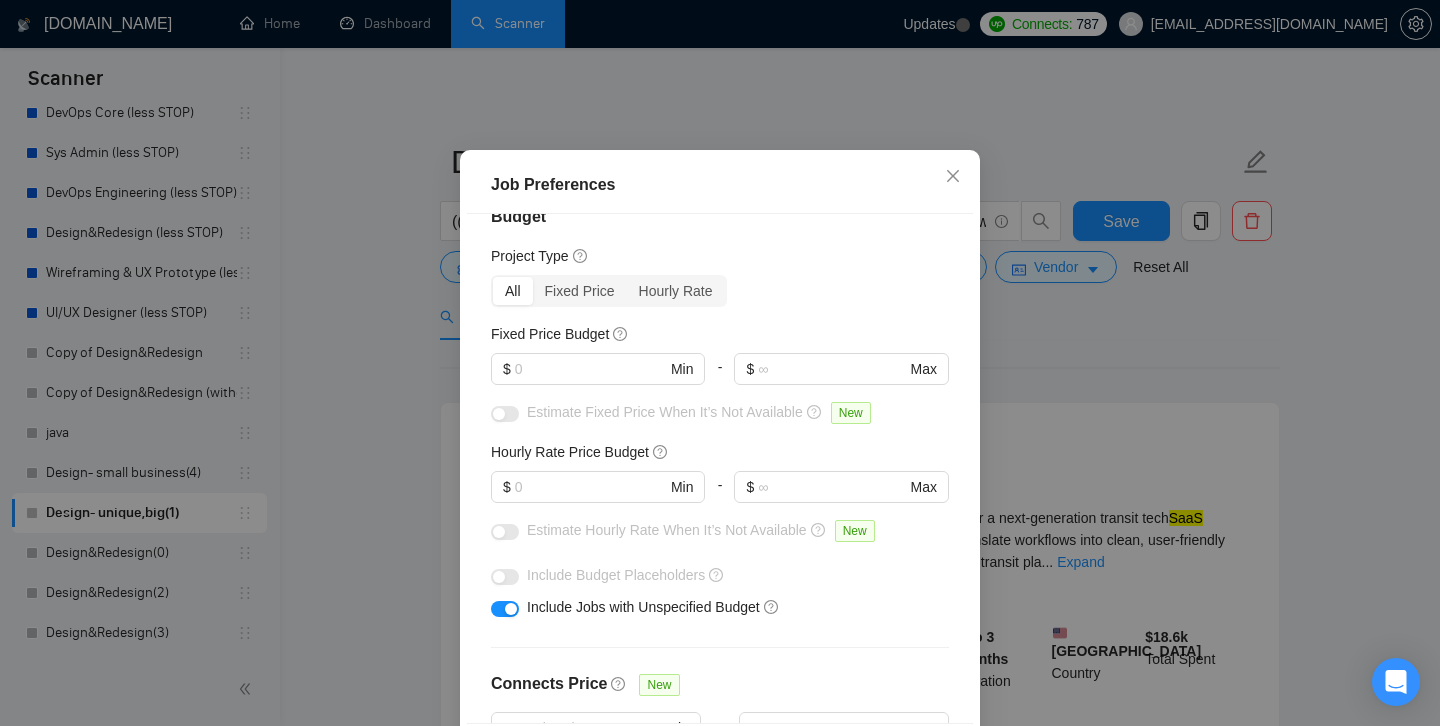 scroll, scrollTop: 0, scrollLeft: 0, axis: both 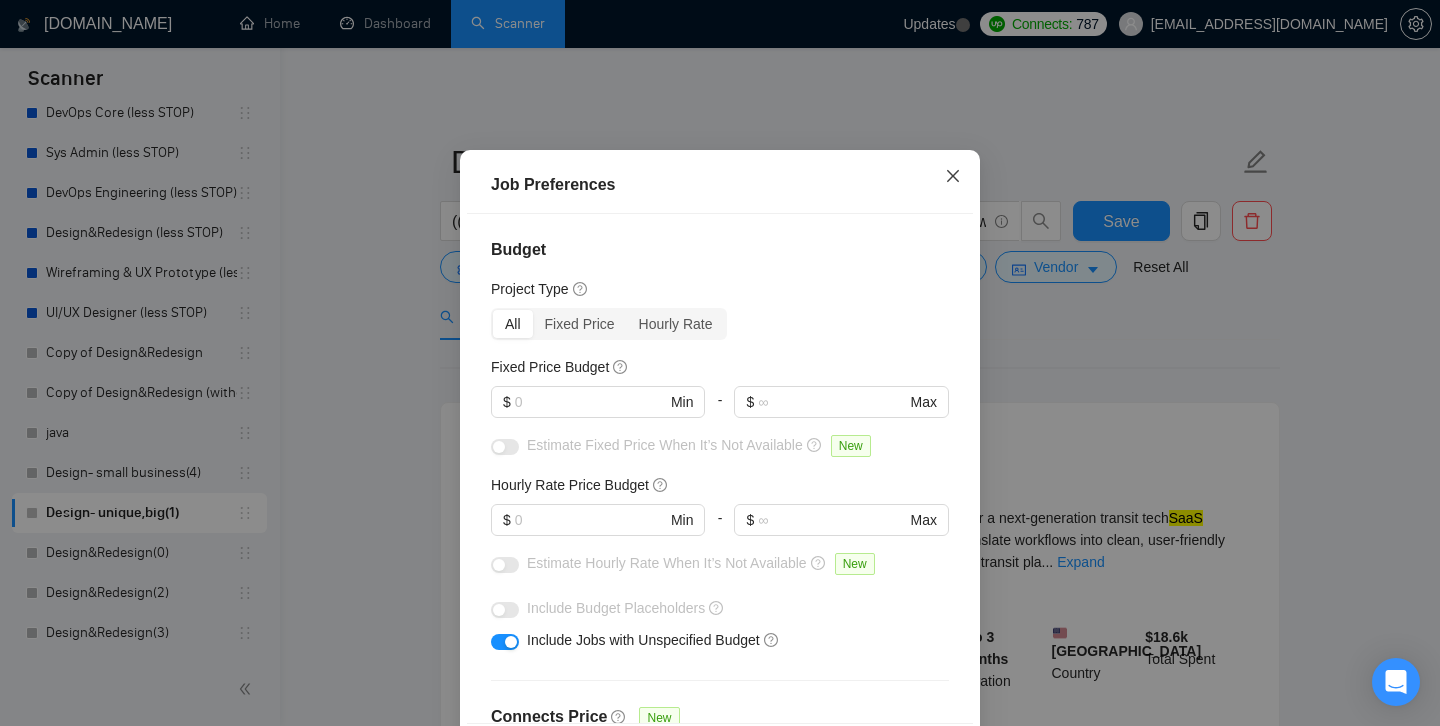 click 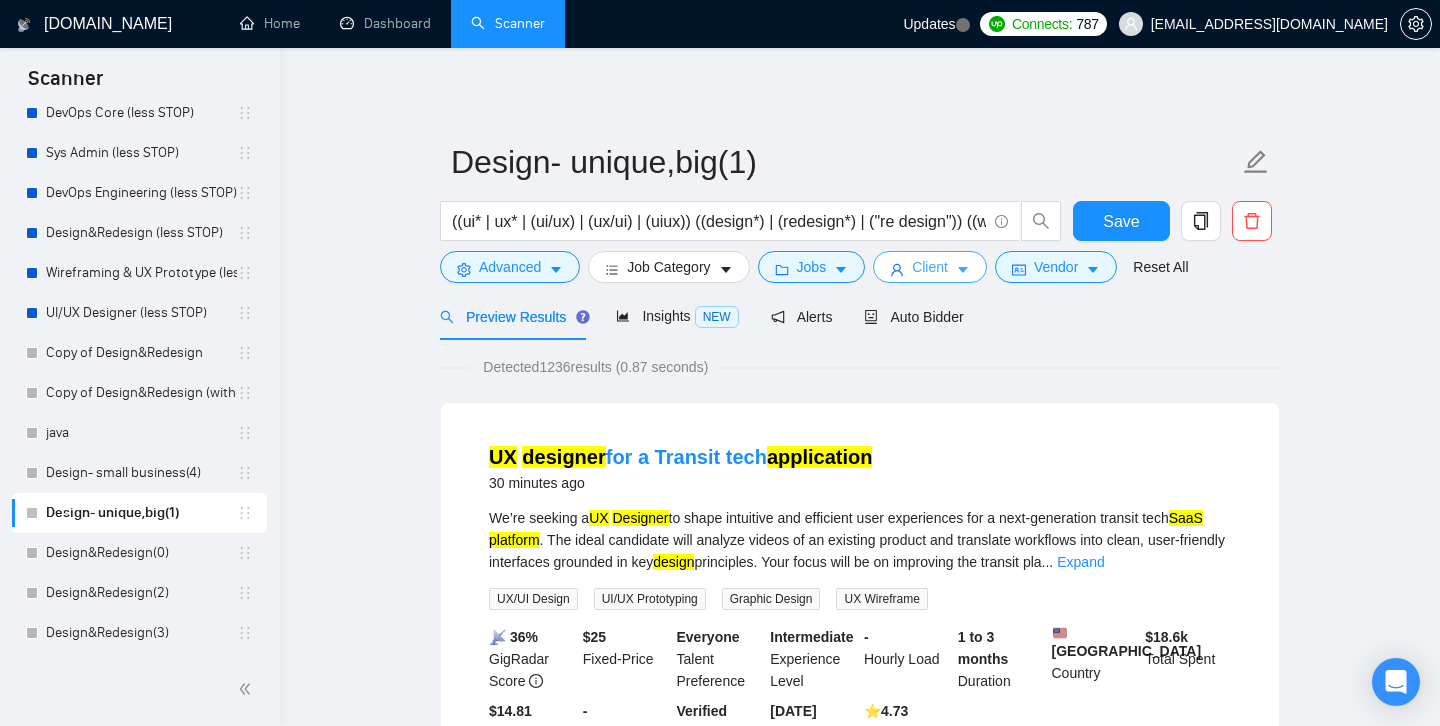 click on "Client" at bounding box center [930, 267] 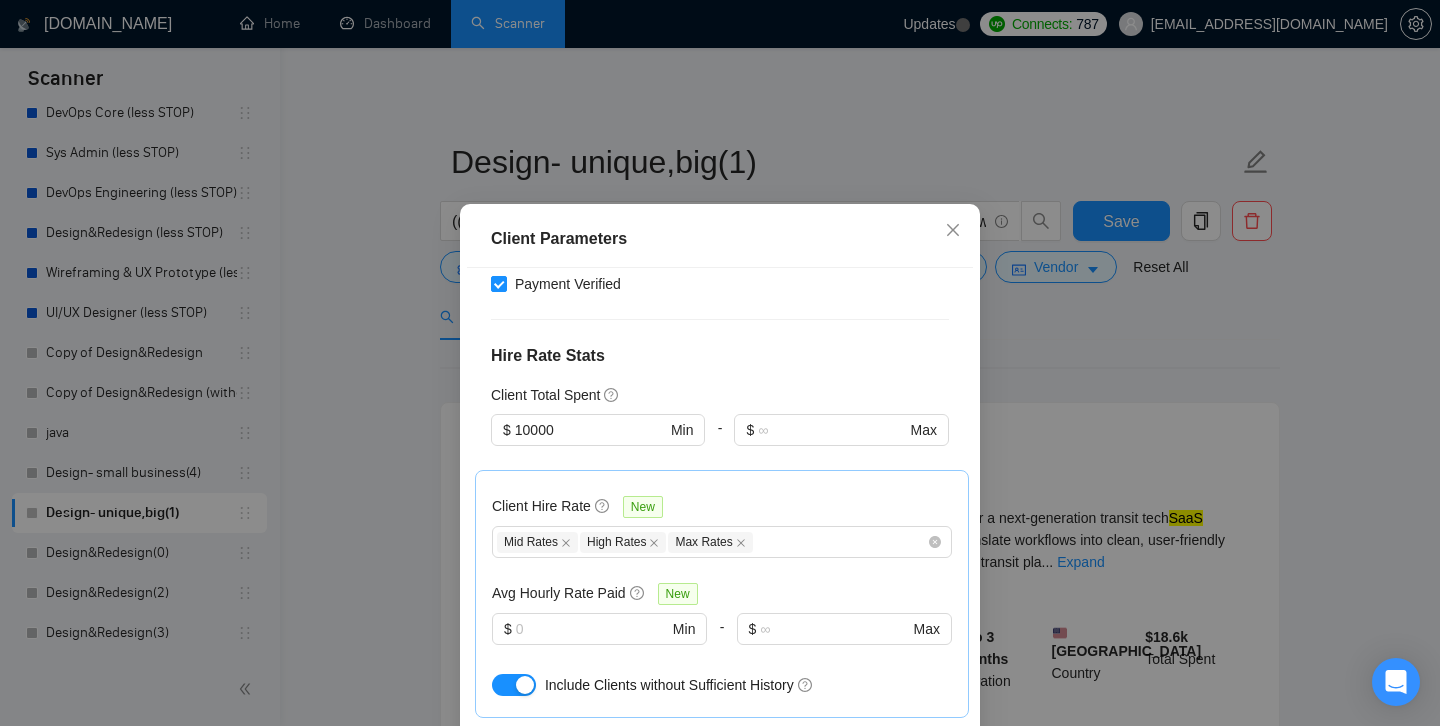 scroll, scrollTop: 481, scrollLeft: 0, axis: vertical 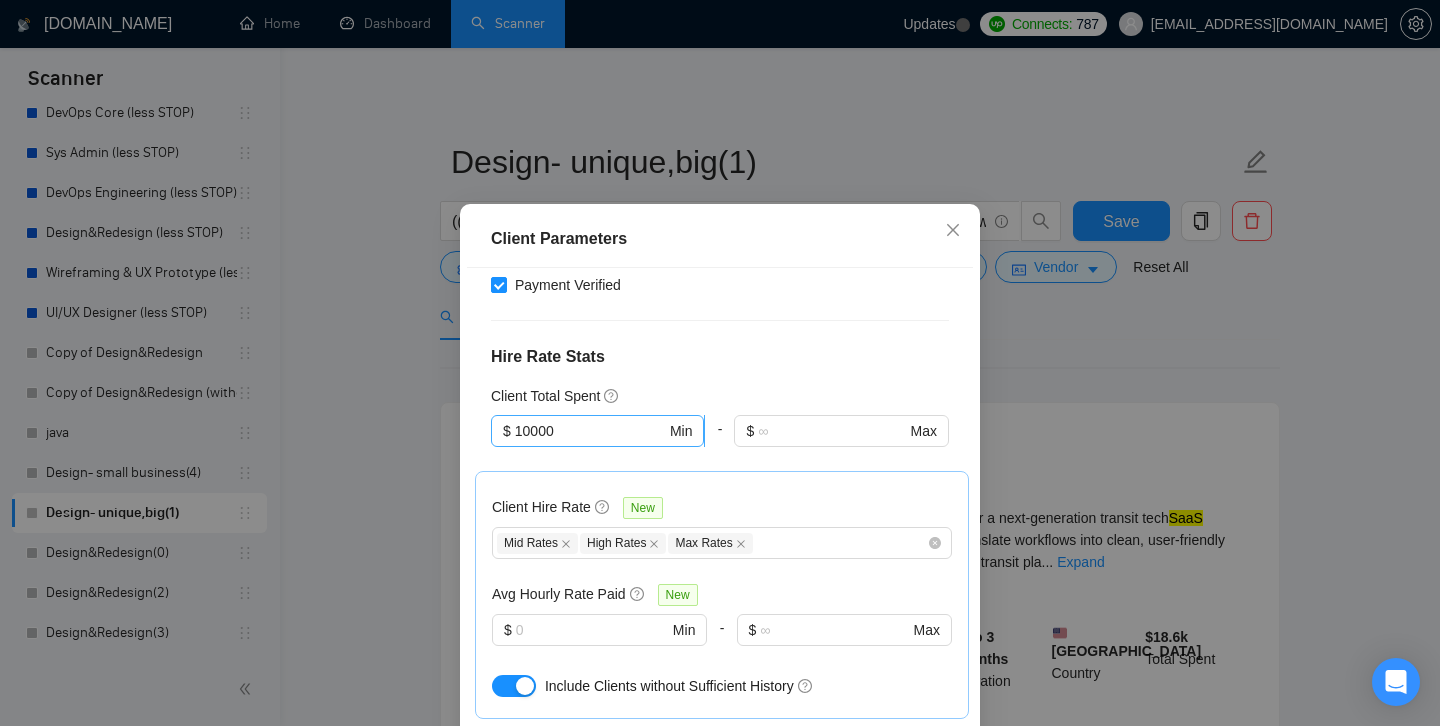 click on "10000" at bounding box center [590, 431] 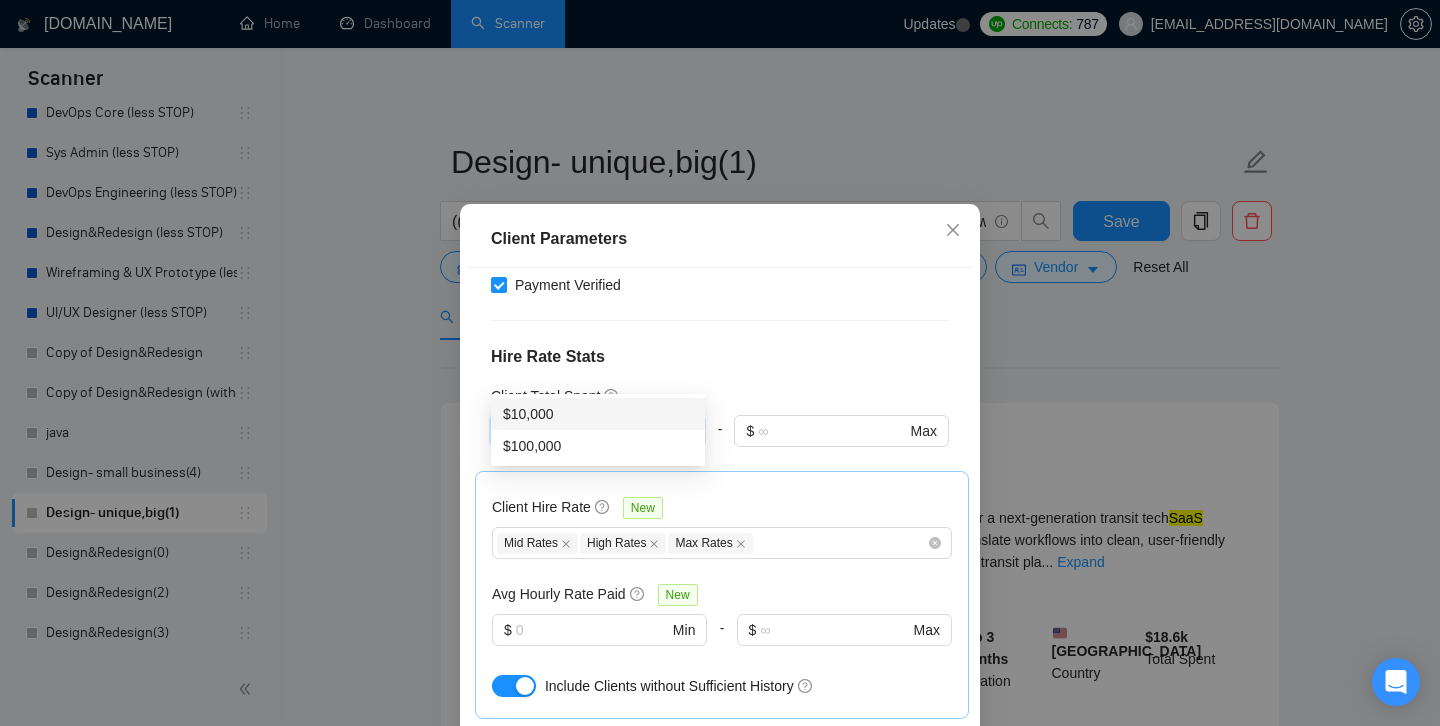 click on "10000" at bounding box center [590, 431] 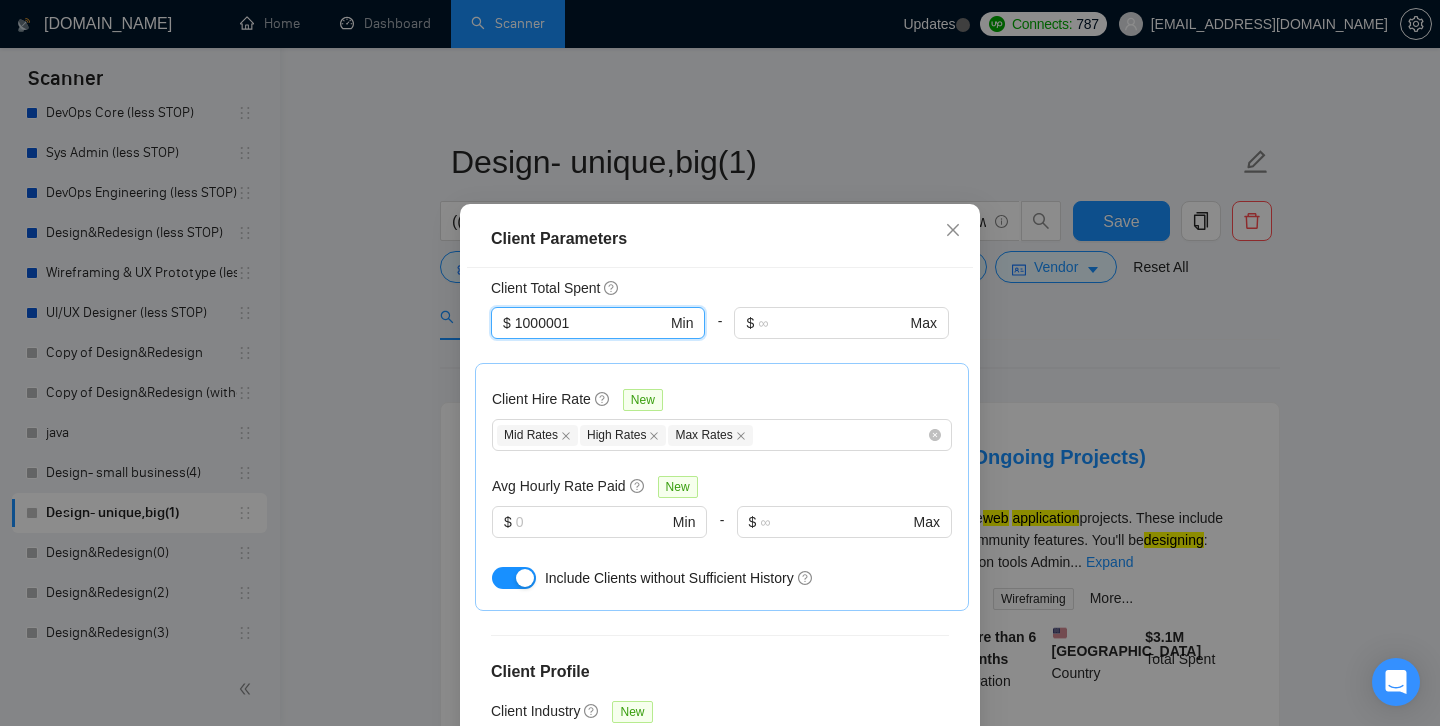 scroll, scrollTop: 738, scrollLeft: 0, axis: vertical 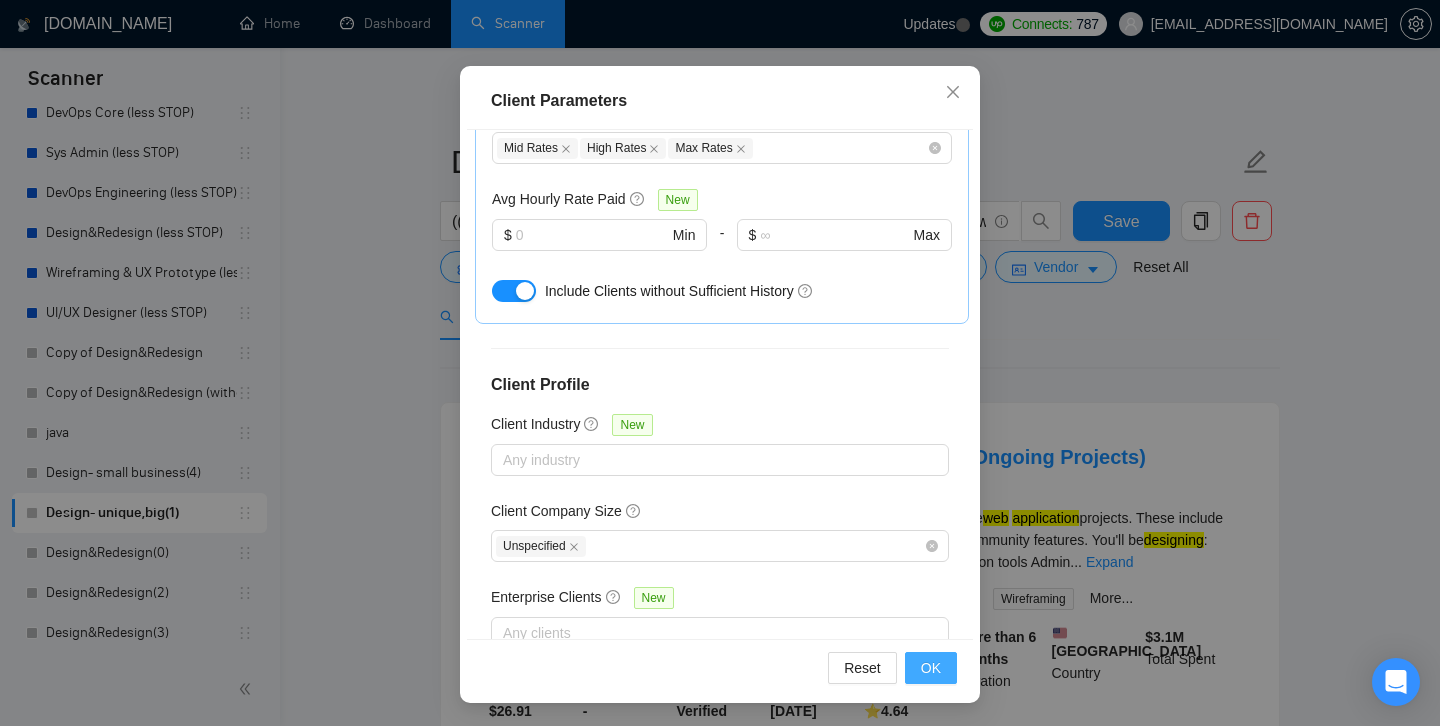 type on "1000001" 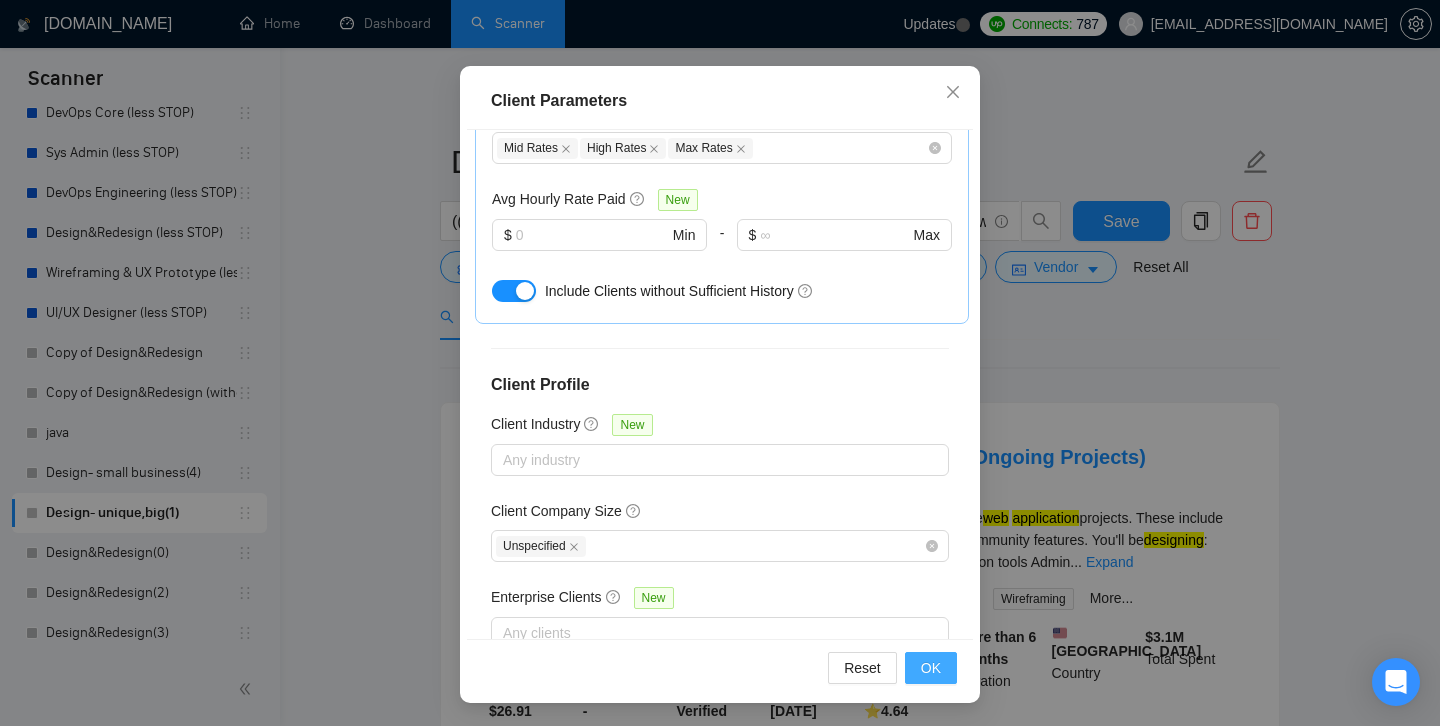 click on "OK" at bounding box center (931, 668) 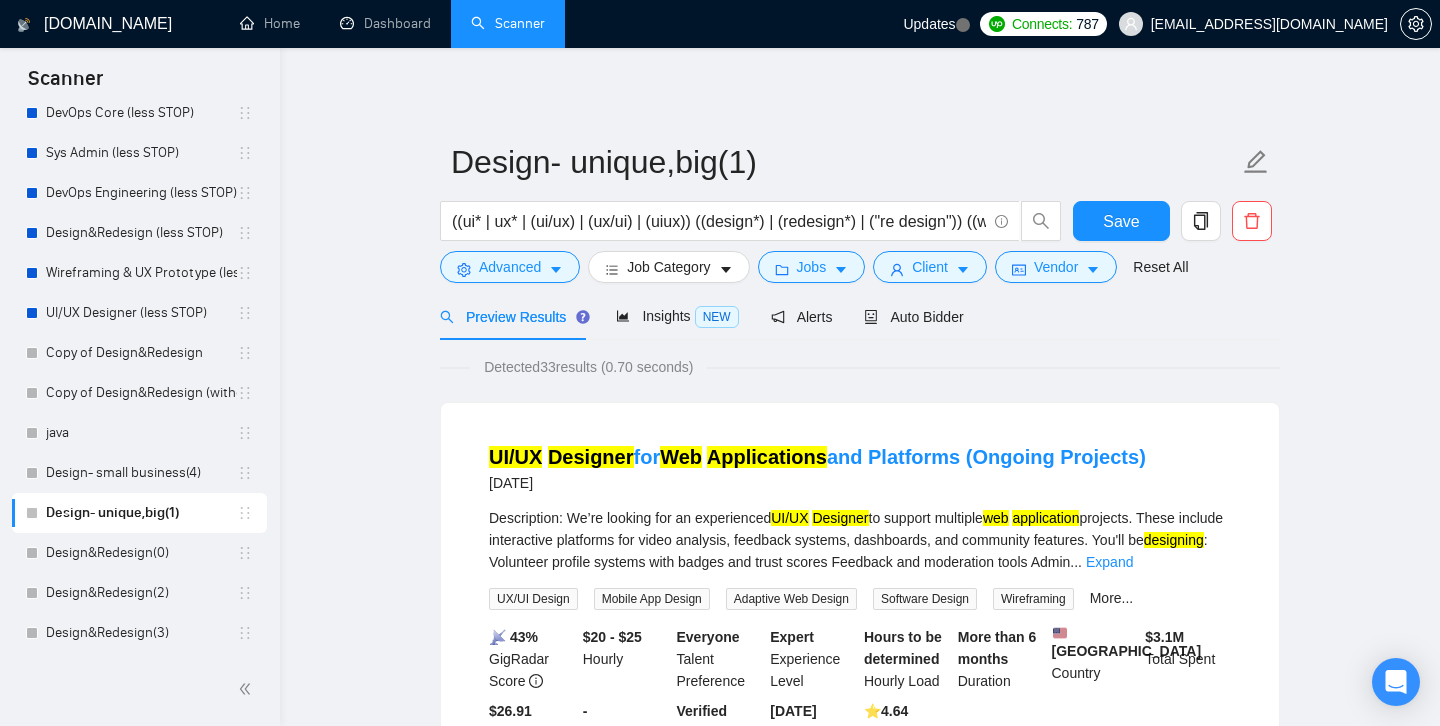 scroll, scrollTop: 54, scrollLeft: 0, axis: vertical 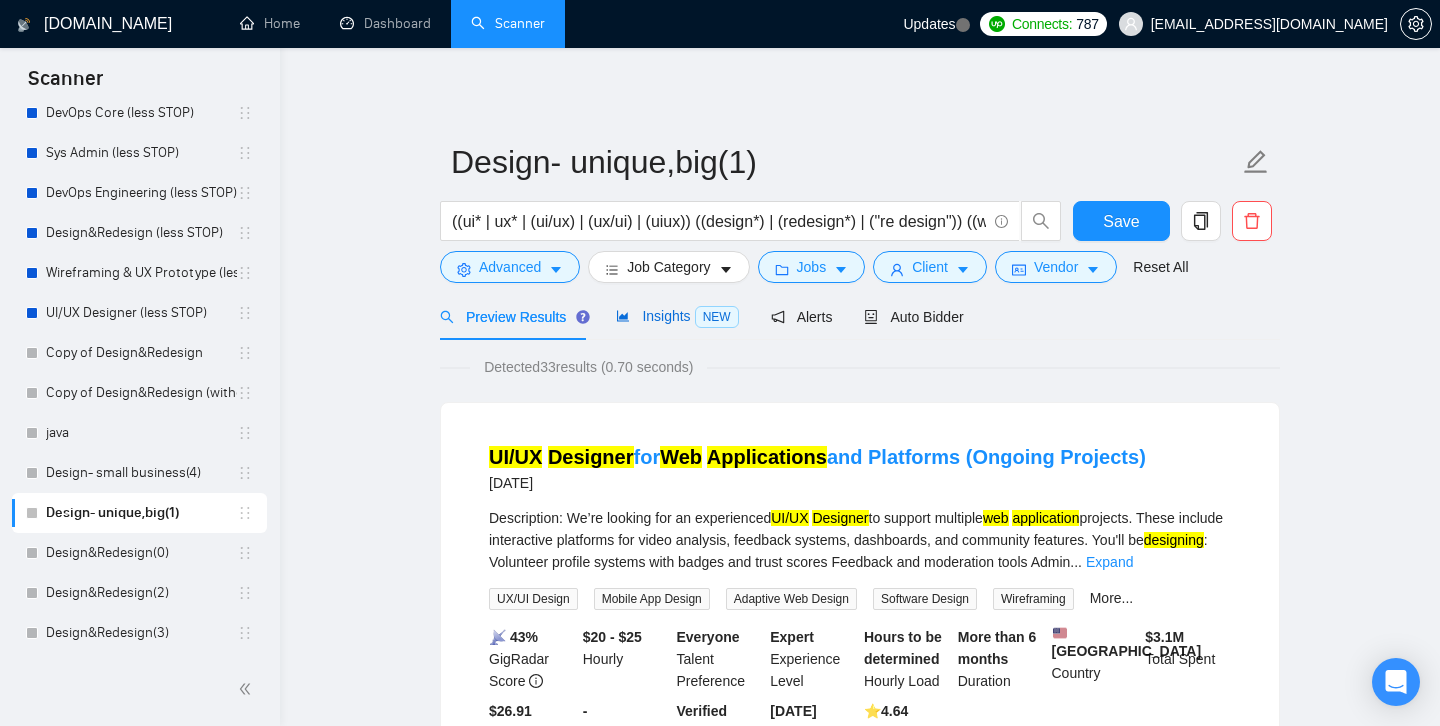 click on "Insights NEW" at bounding box center [677, 316] 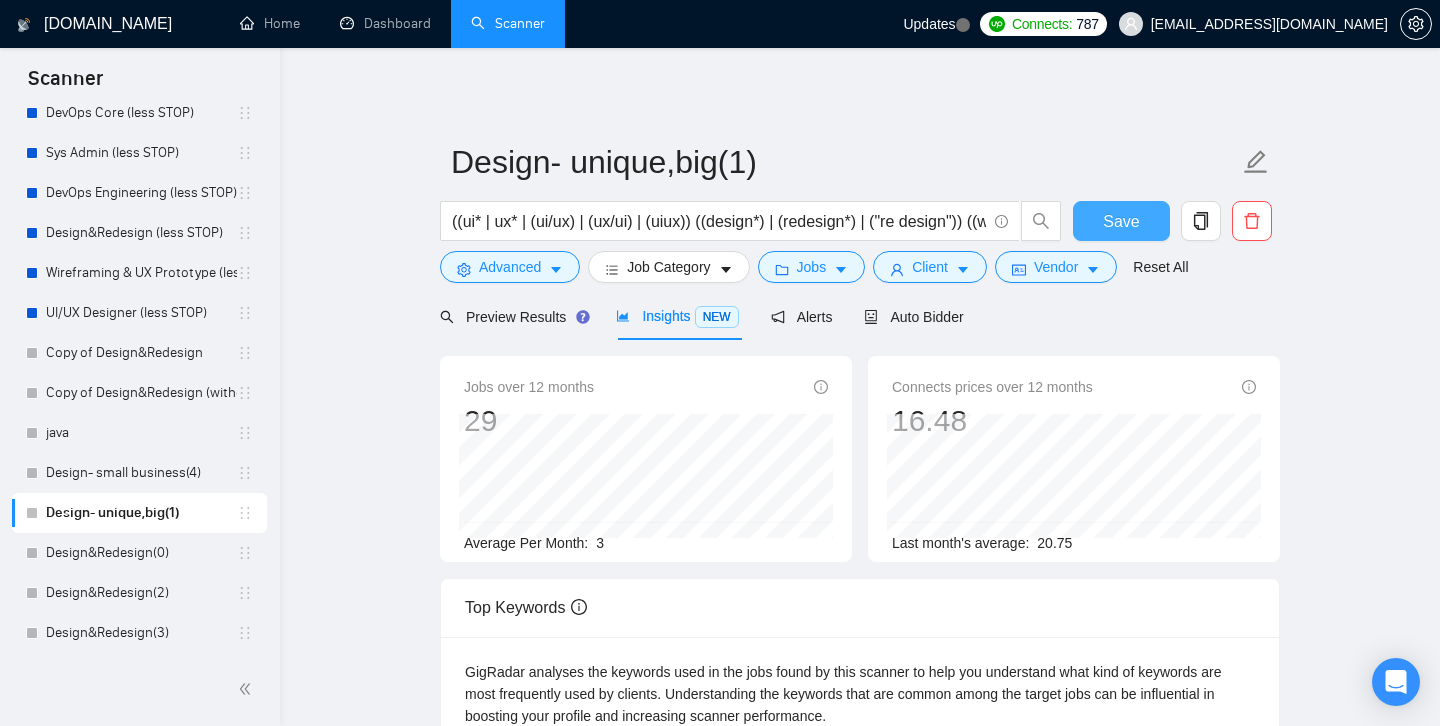 click on "Save" at bounding box center [1121, 221] 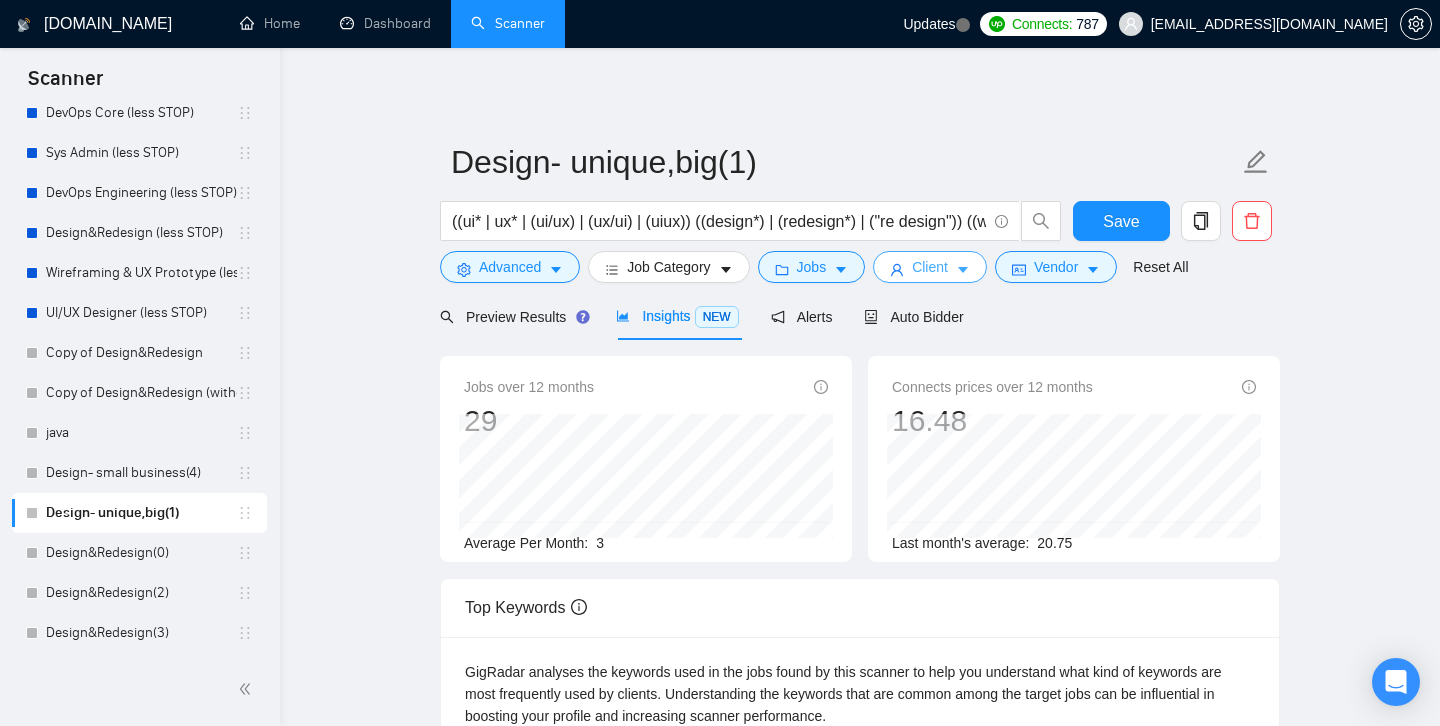 click 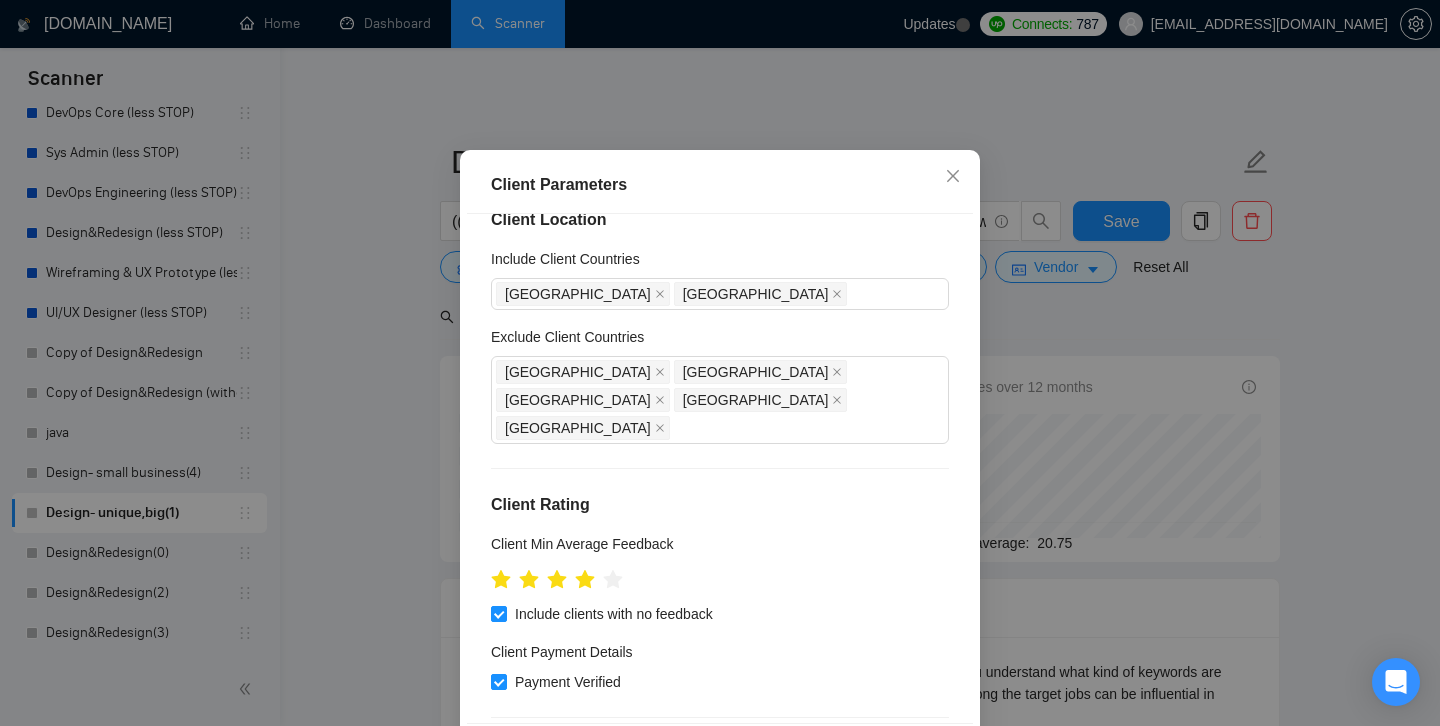 scroll, scrollTop: 0, scrollLeft: 0, axis: both 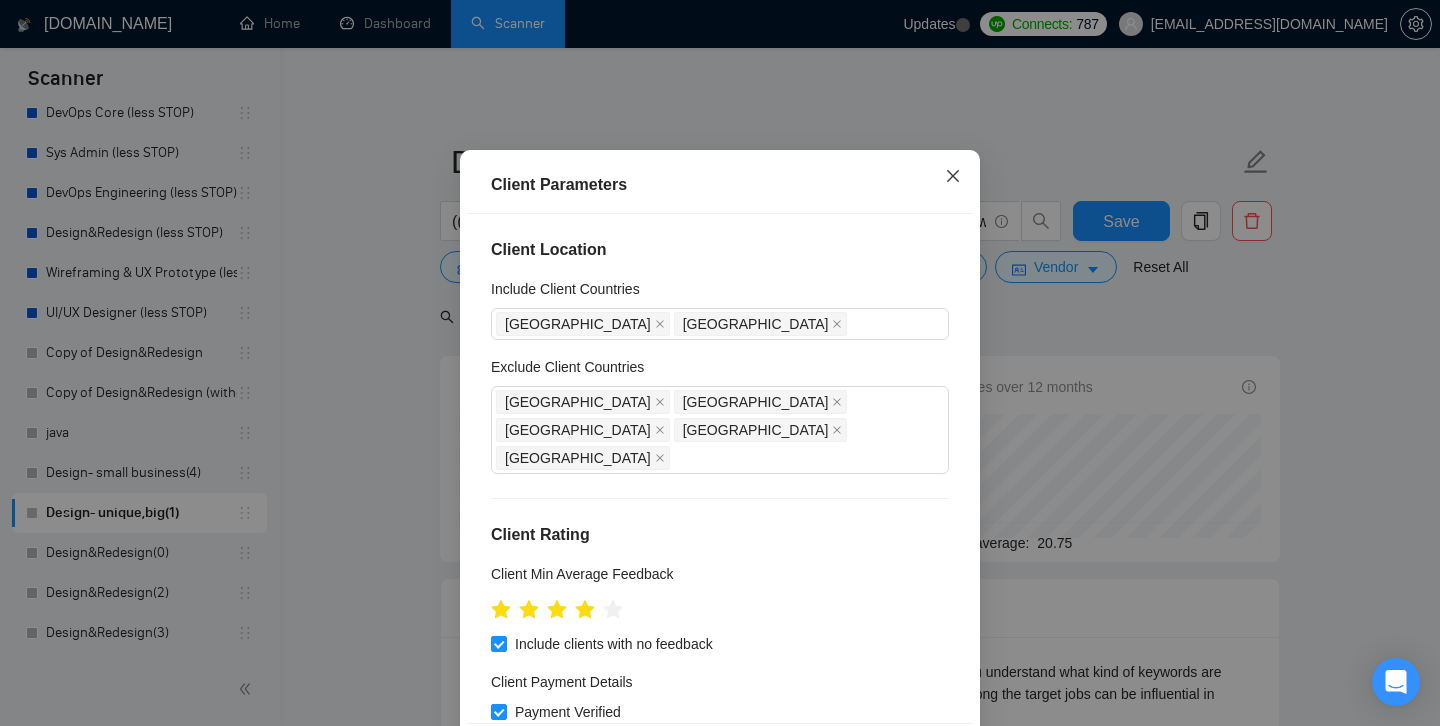 click 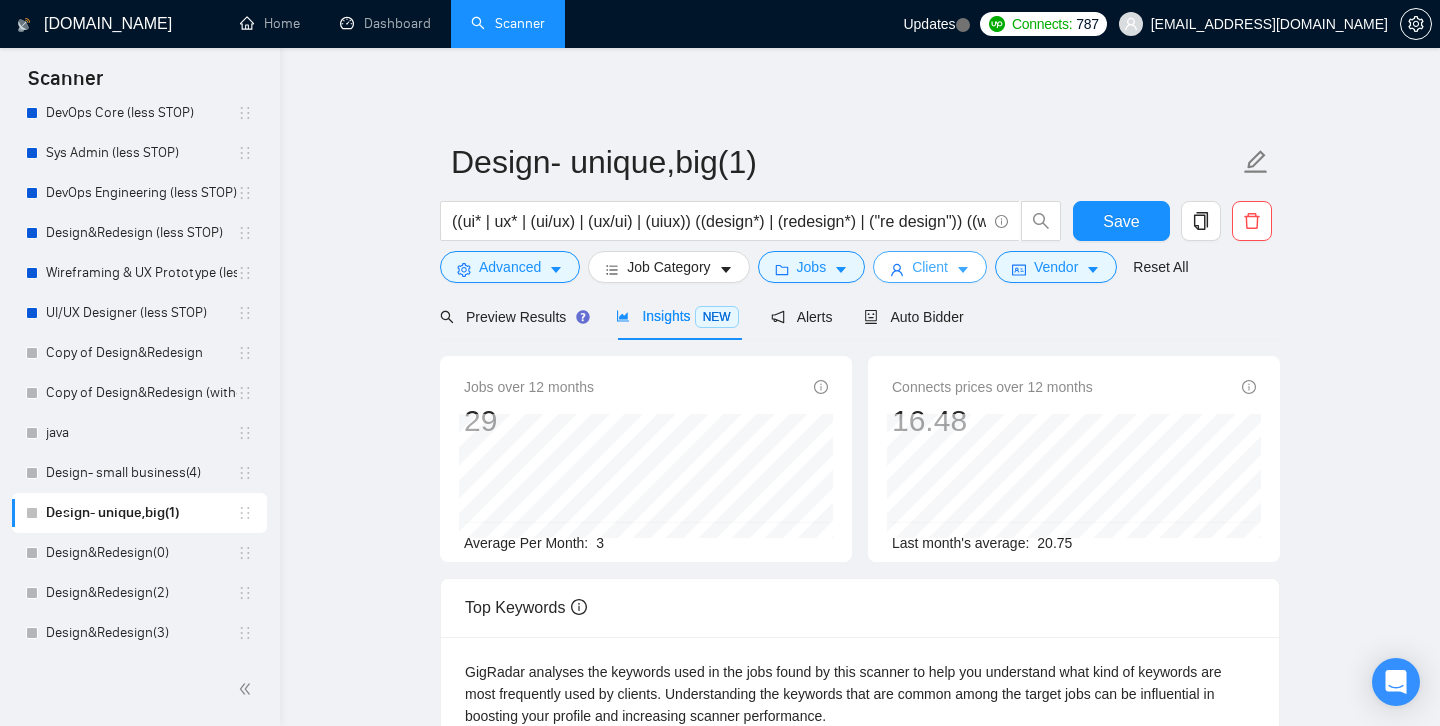 click on "Client" at bounding box center (930, 267) 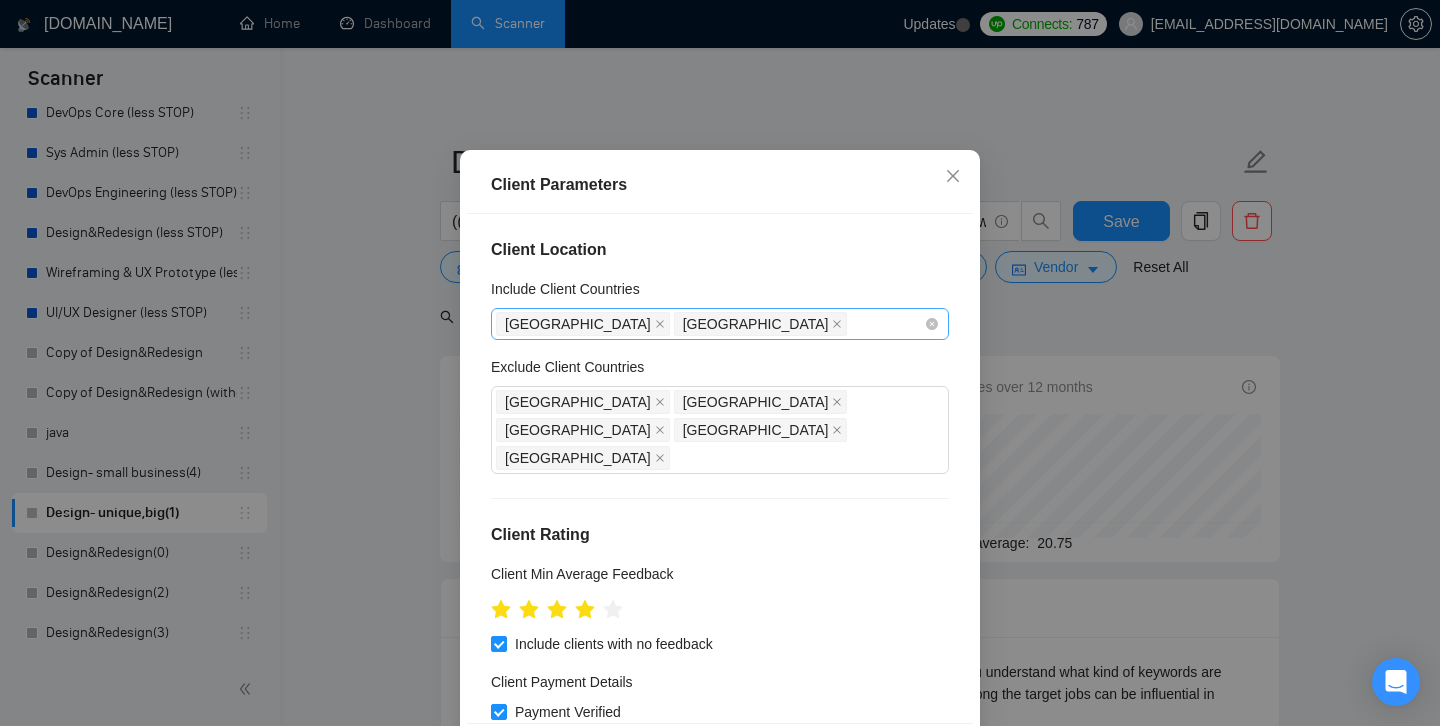 click on "[GEOGRAPHIC_DATA] [GEOGRAPHIC_DATA]" at bounding box center [710, 324] 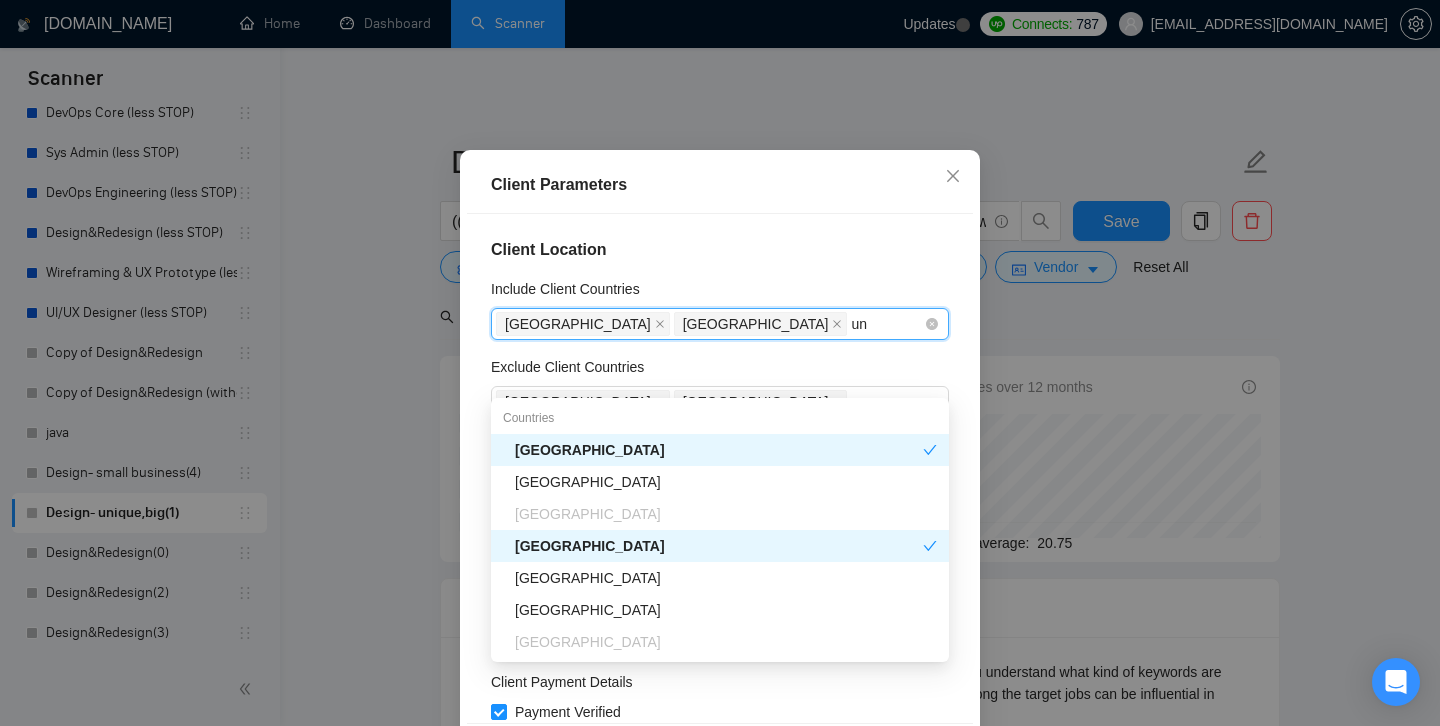 type on "uni" 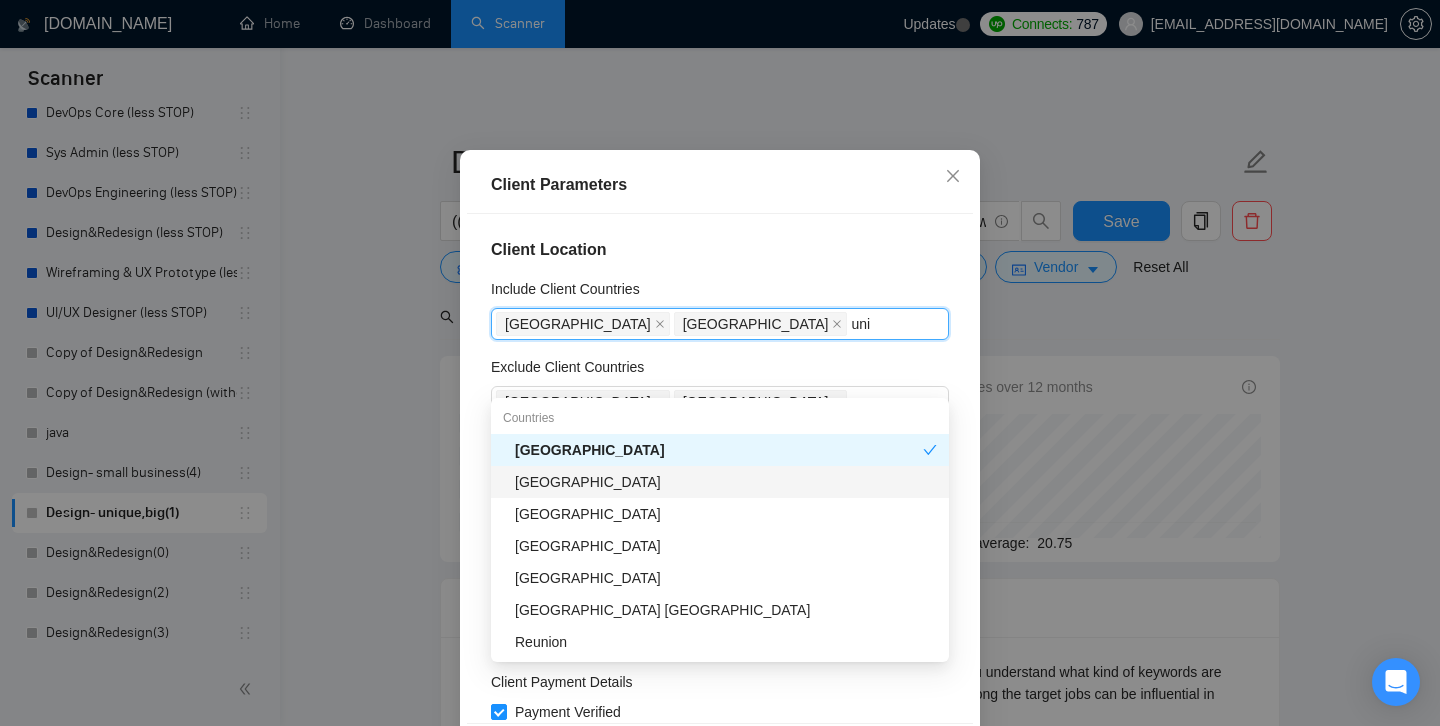 click on "[GEOGRAPHIC_DATA]" at bounding box center [726, 482] 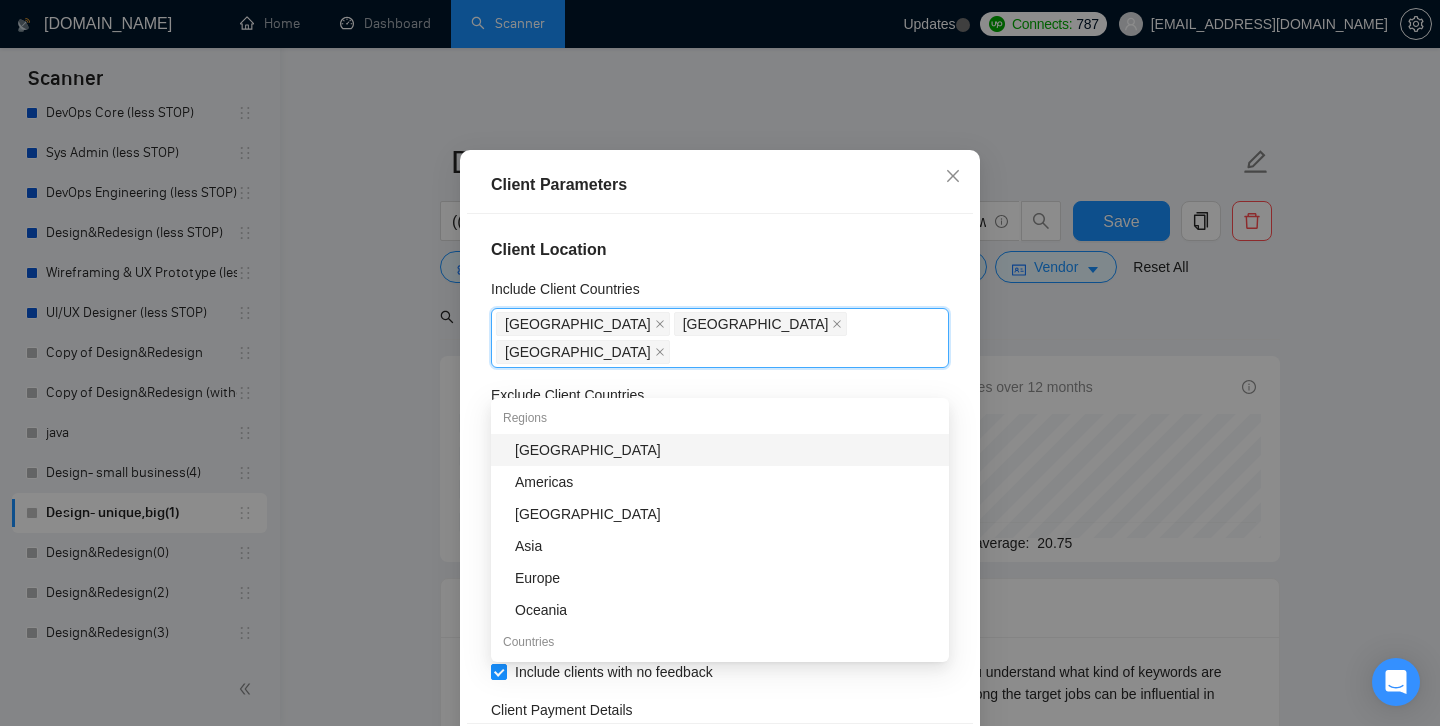click on "Client Location" at bounding box center (720, 250) 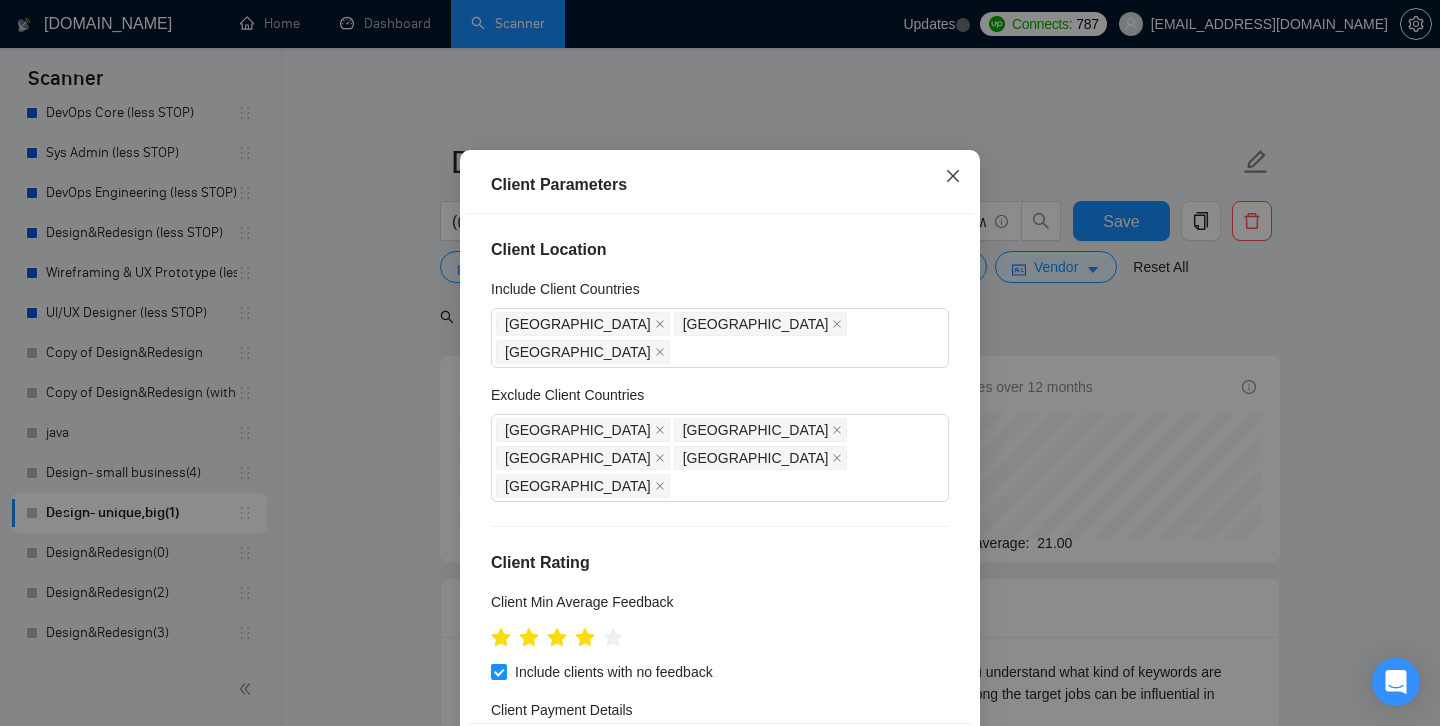 click 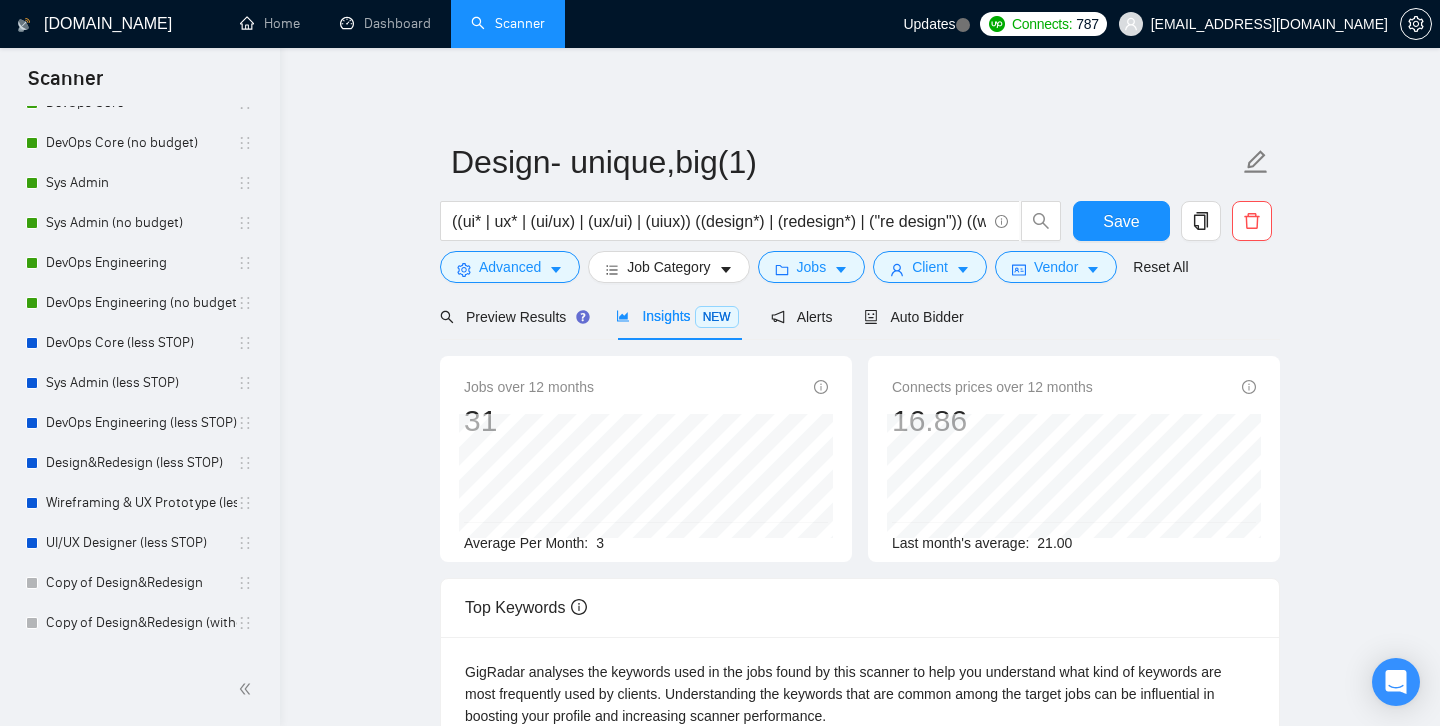 scroll, scrollTop: 0, scrollLeft: 0, axis: both 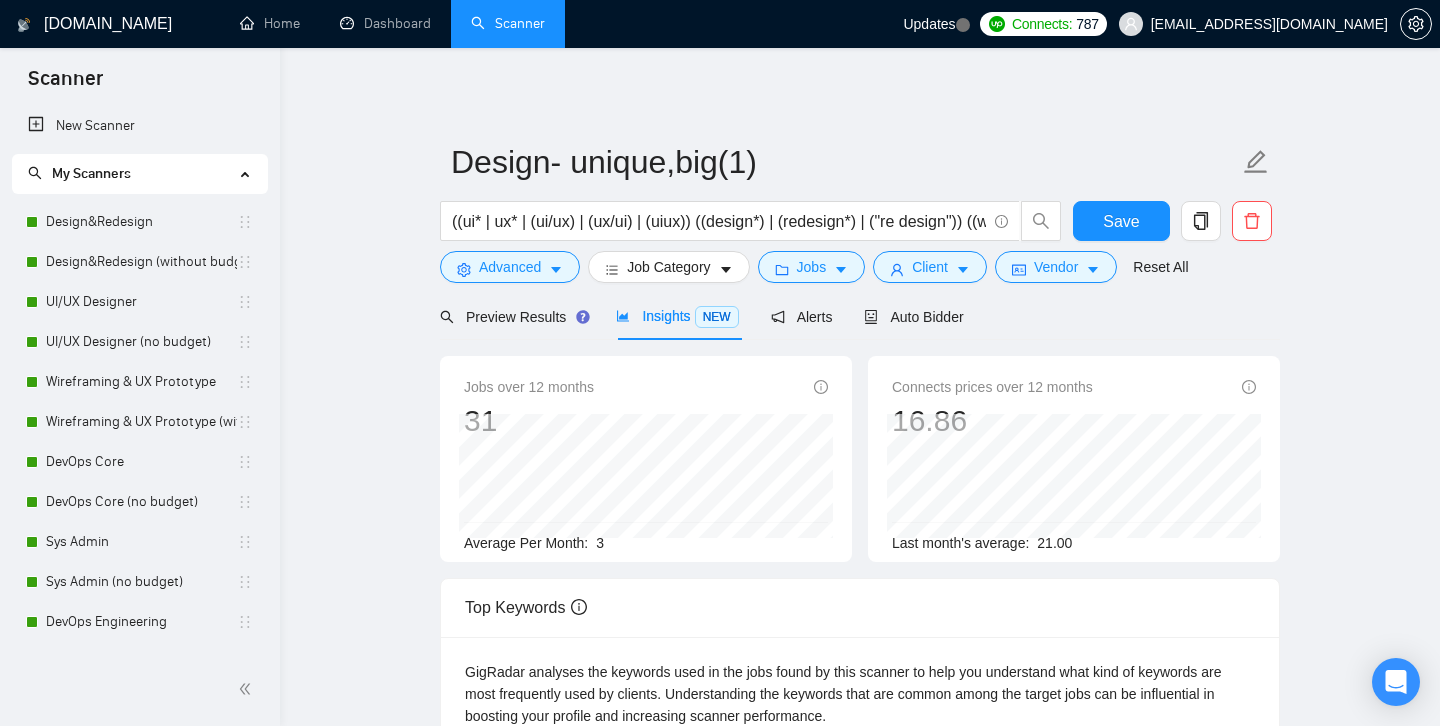 drag, startPoint x: 237, startPoint y: 517, endPoint x: 587, endPoint y: 102, distance: 542.8858 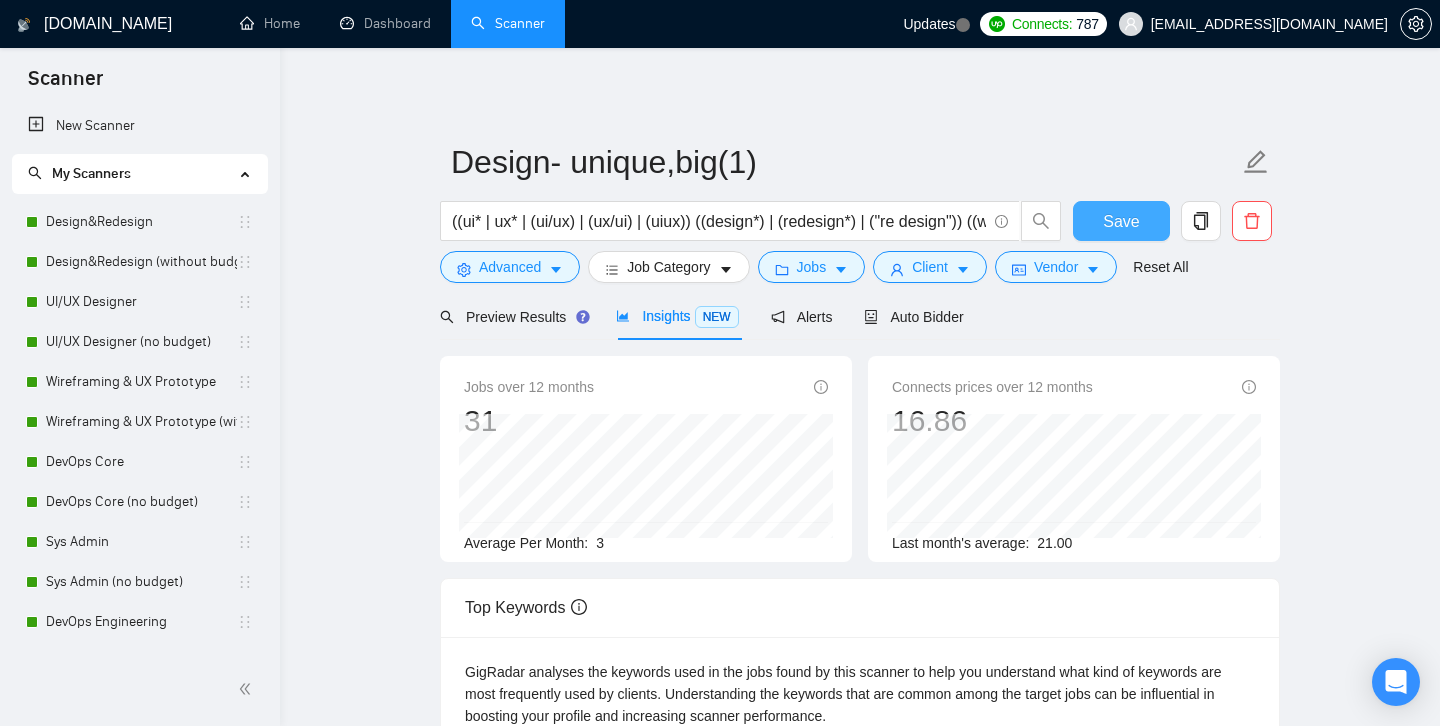 click on "Save" at bounding box center [1121, 221] 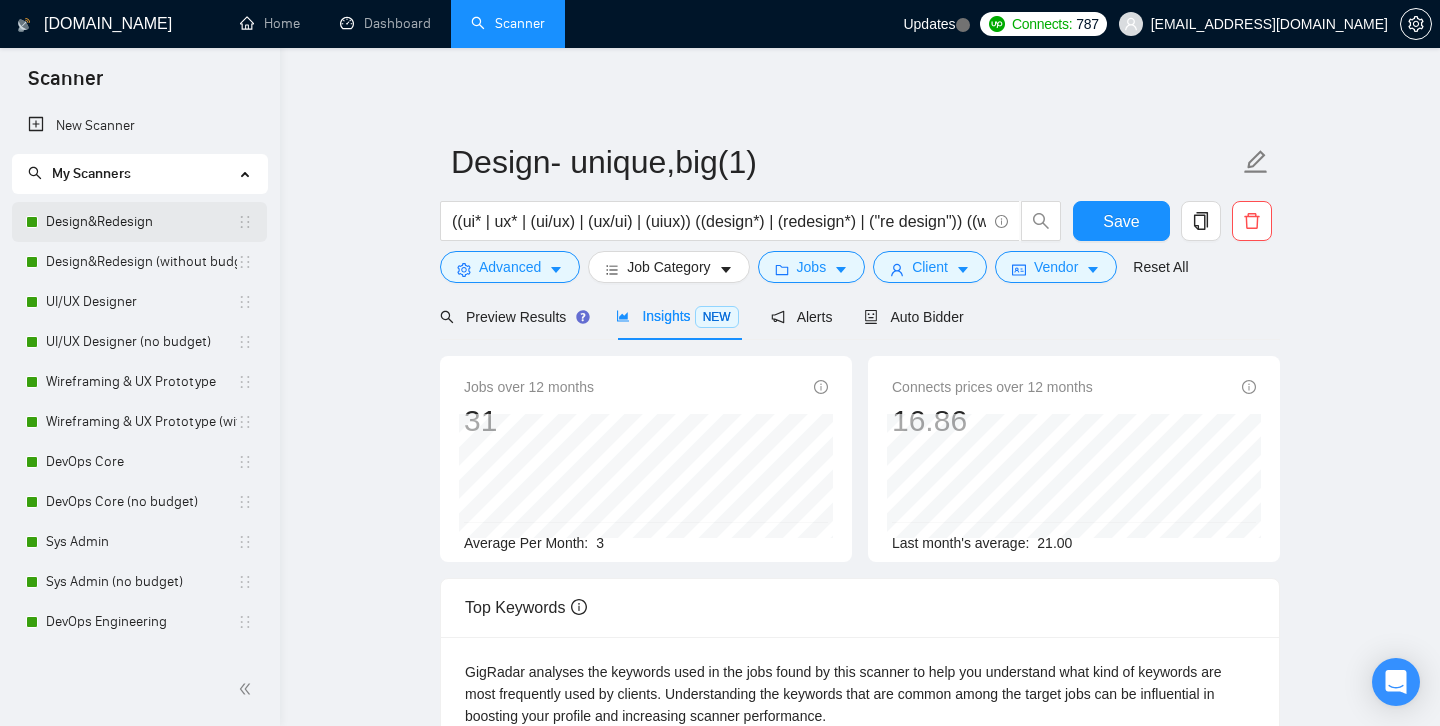 click on "Design&Redesign" at bounding box center (141, 222) 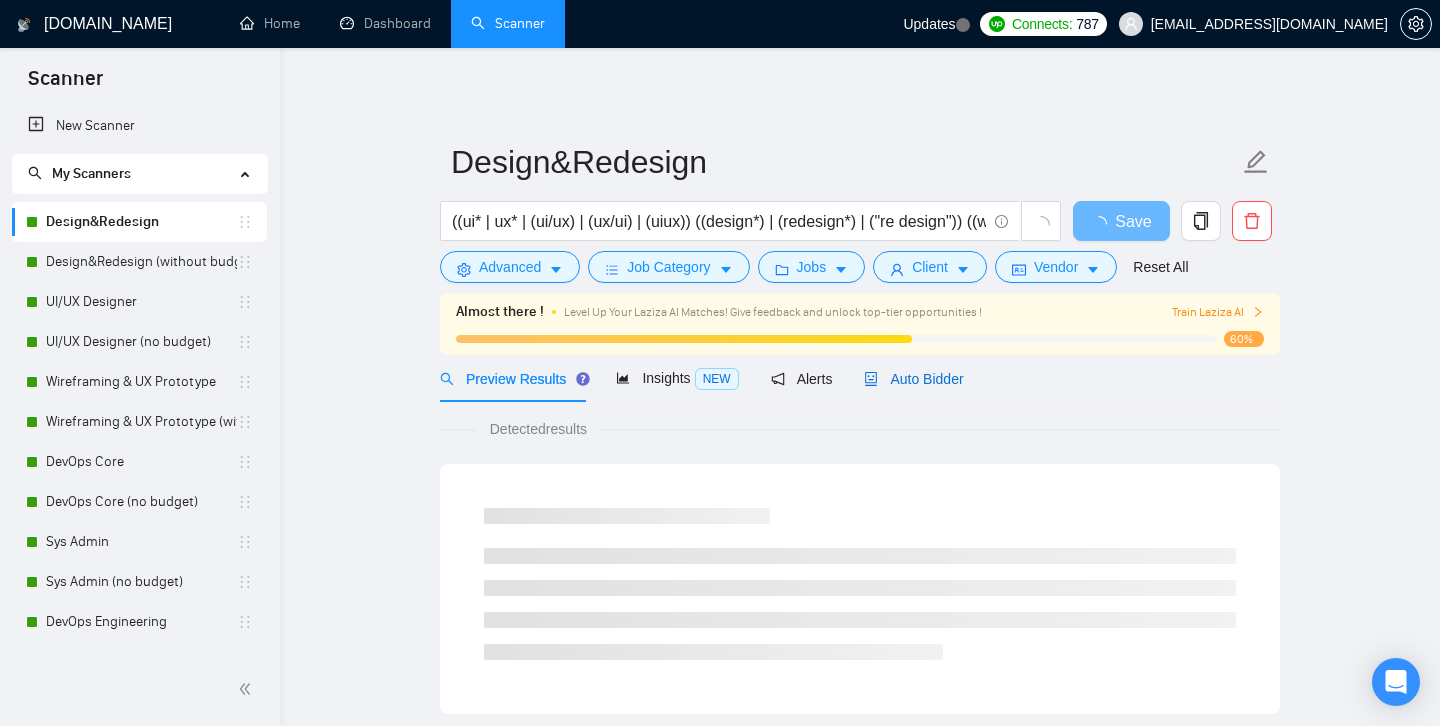 click on "Auto Bidder" at bounding box center (913, 379) 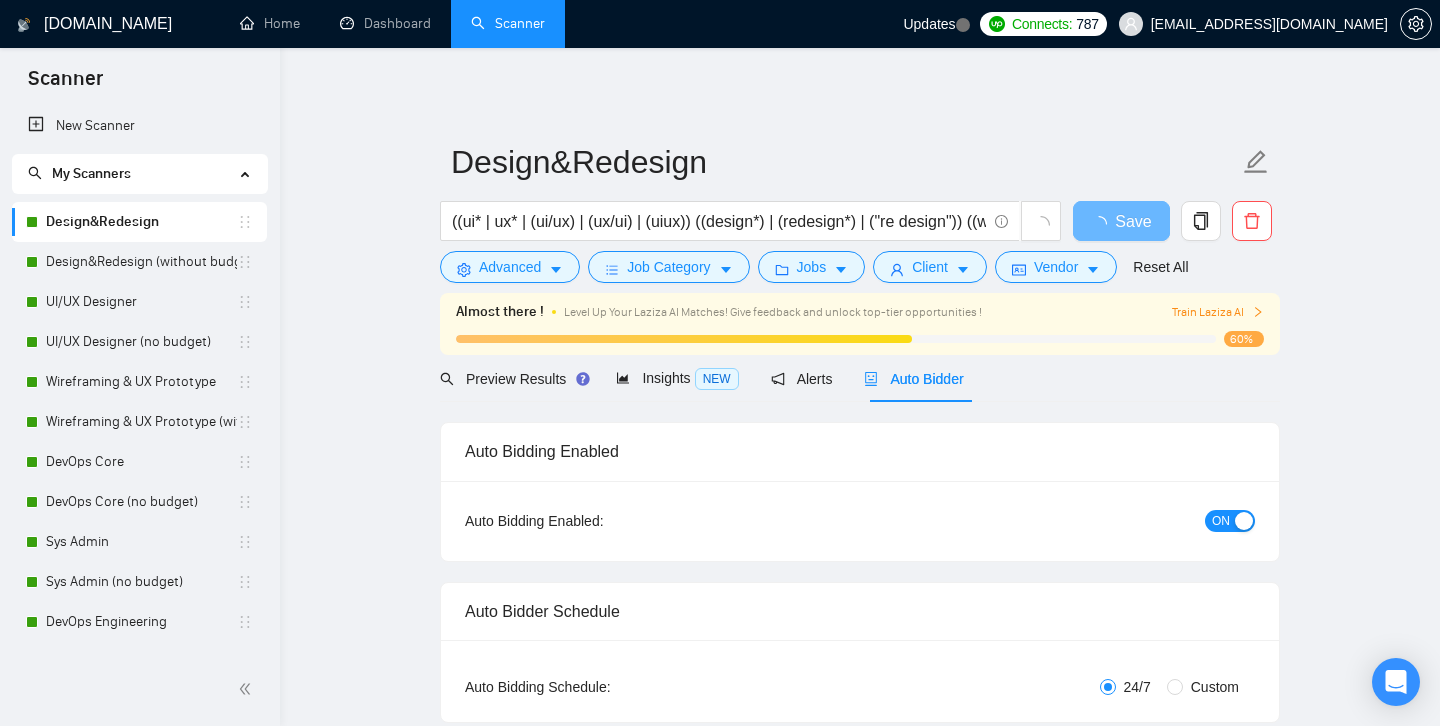 type 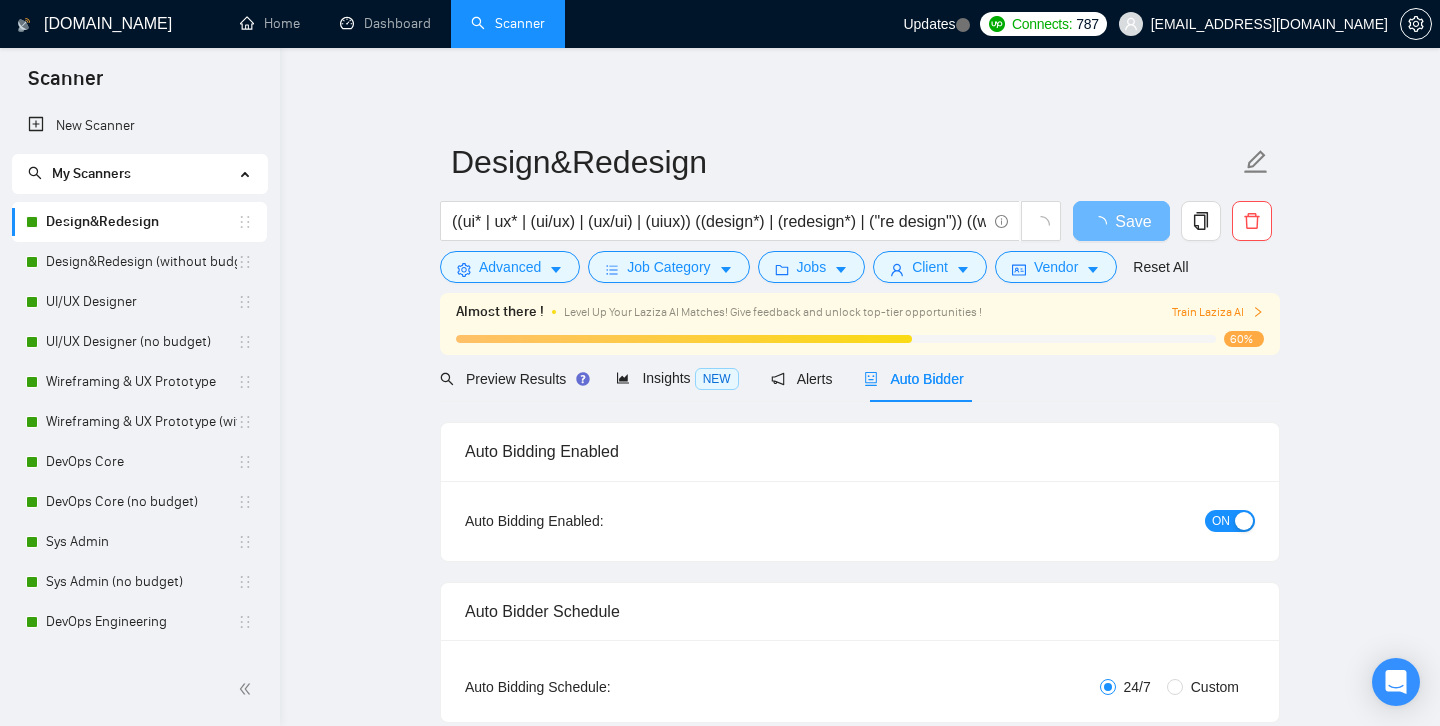 checkbox on "true" 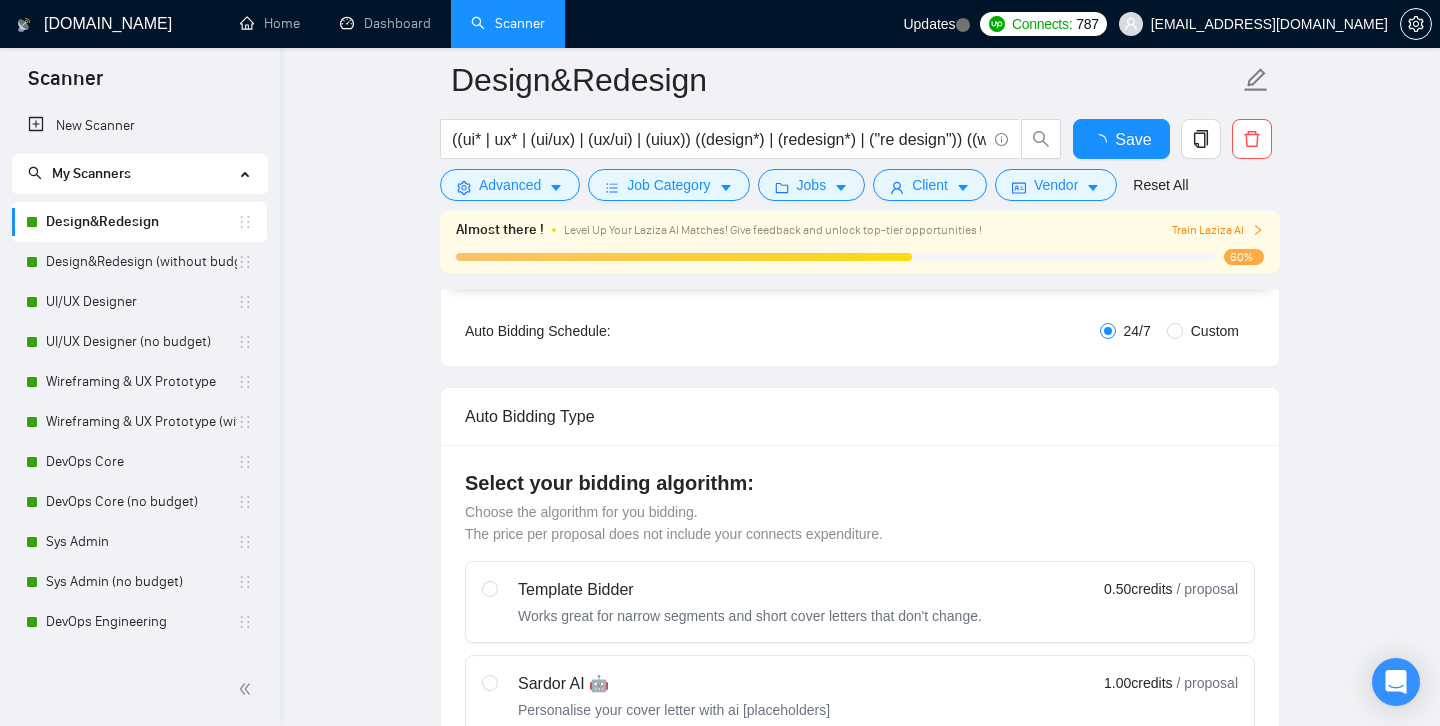 type 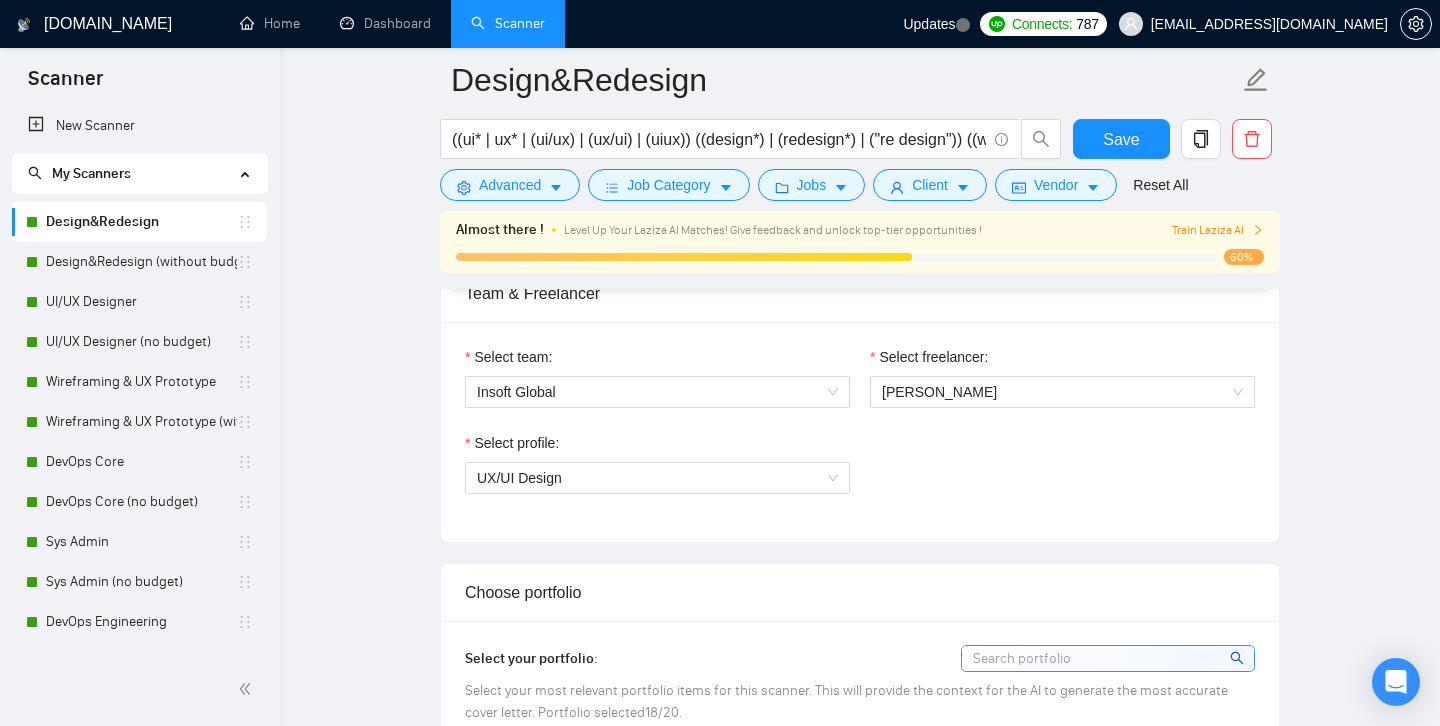 scroll, scrollTop: 1024, scrollLeft: 0, axis: vertical 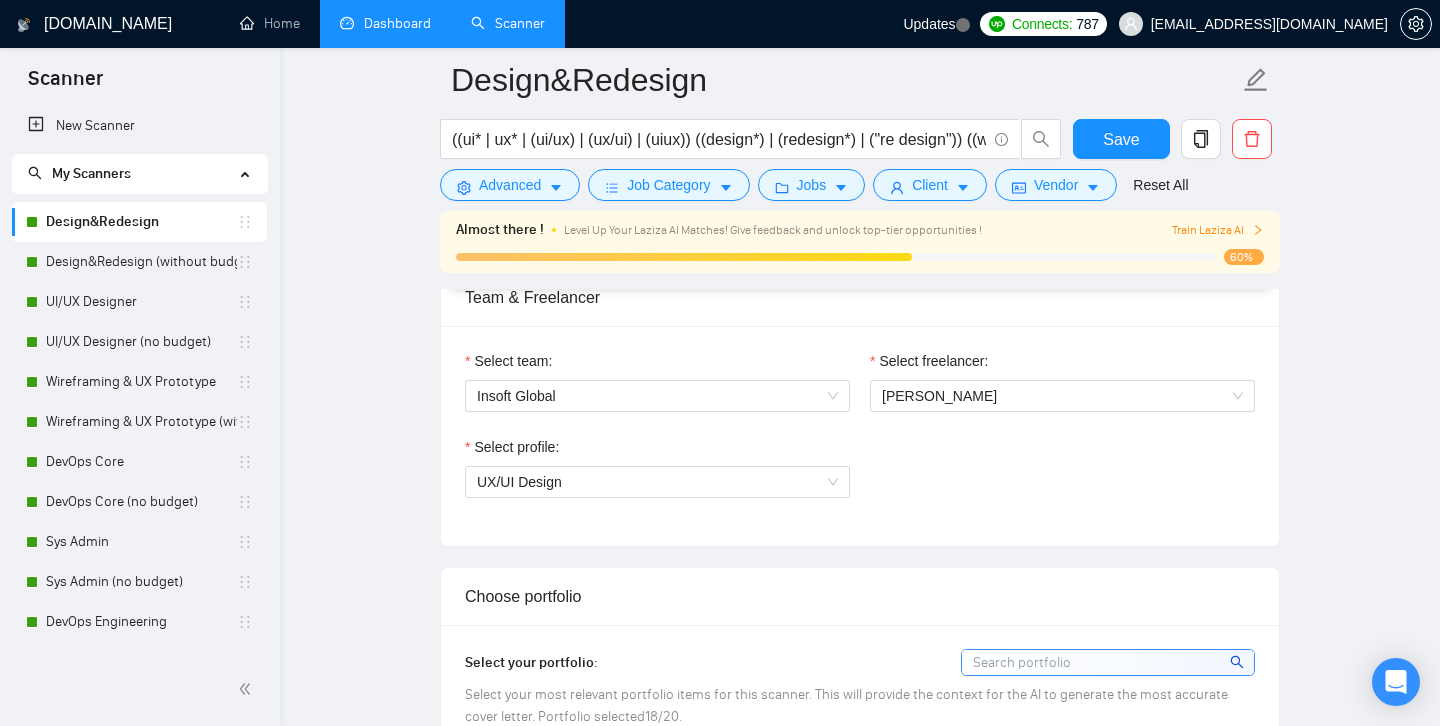 click on "Dashboard" at bounding box center (385, 23) 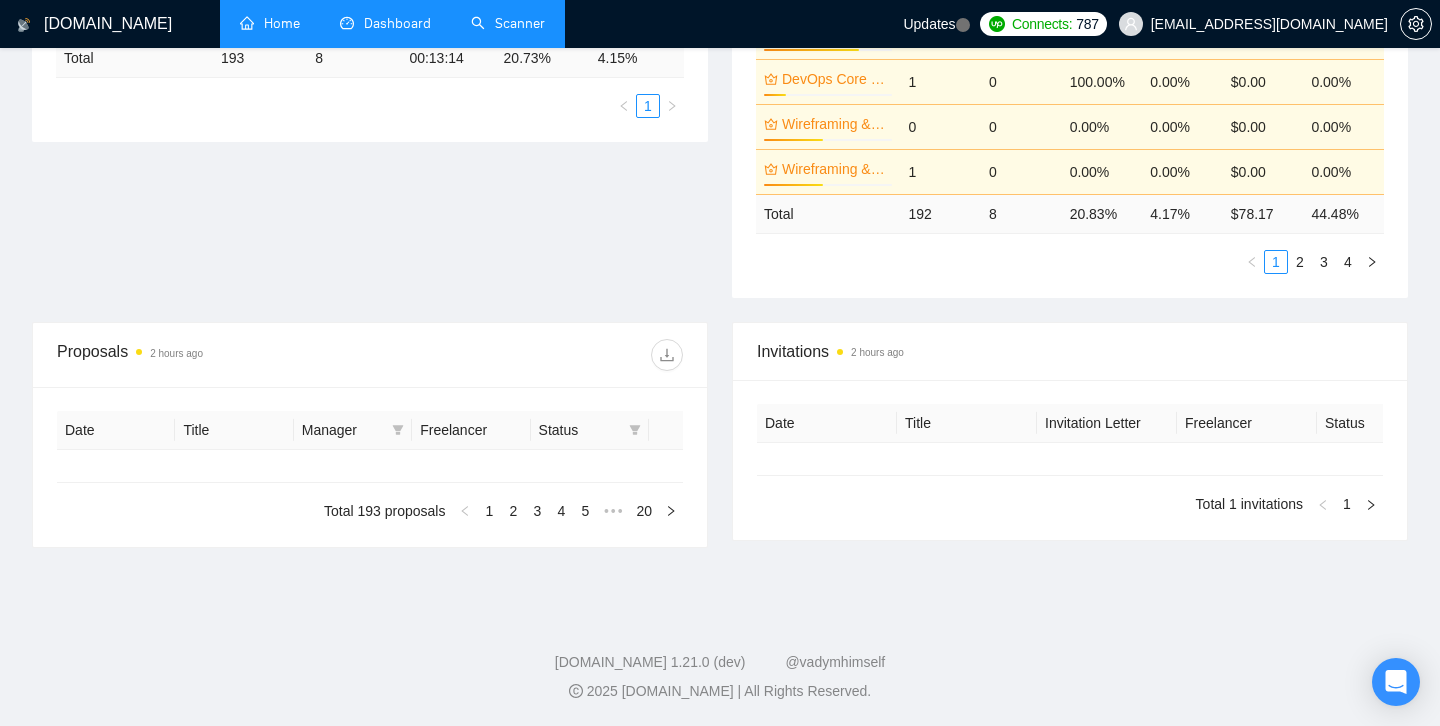 type on "[DATE]" 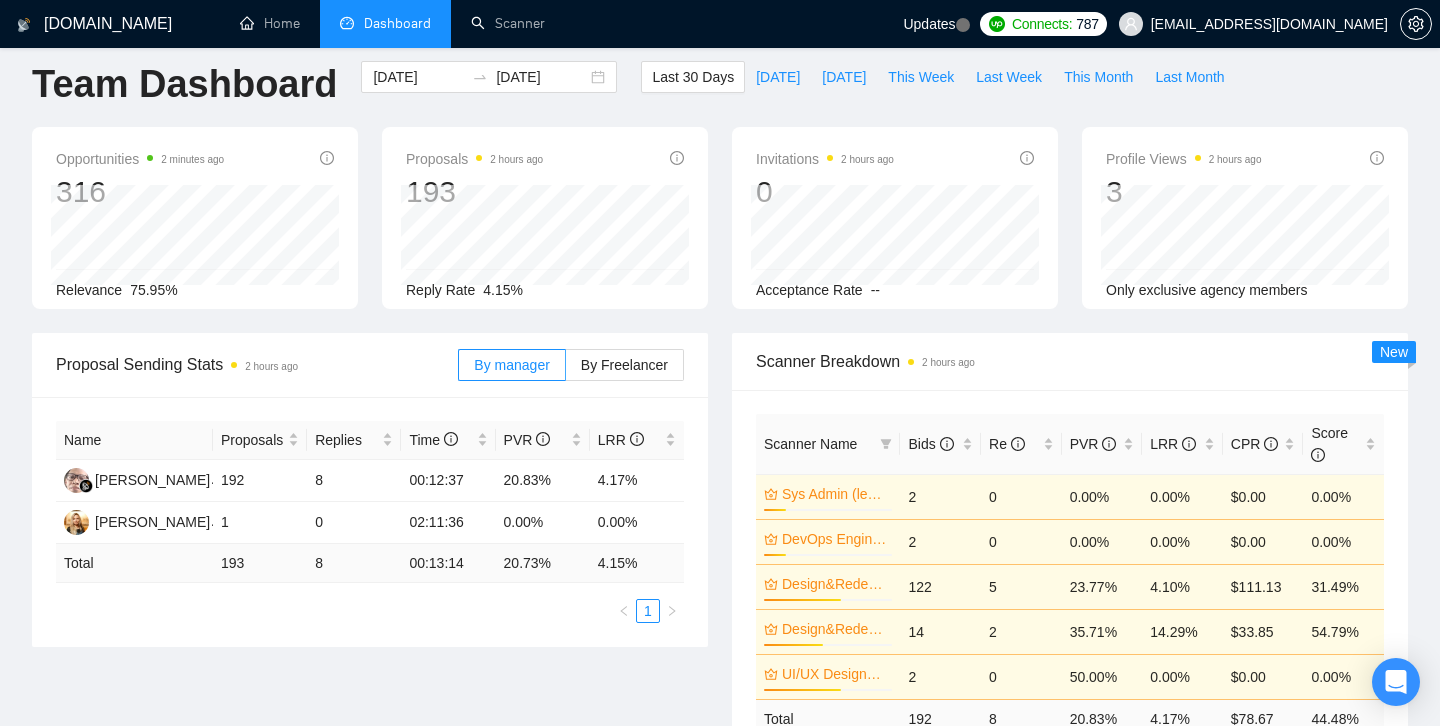 scroll, scrollTop: 15, scrollLeft: 0, axis: vertical 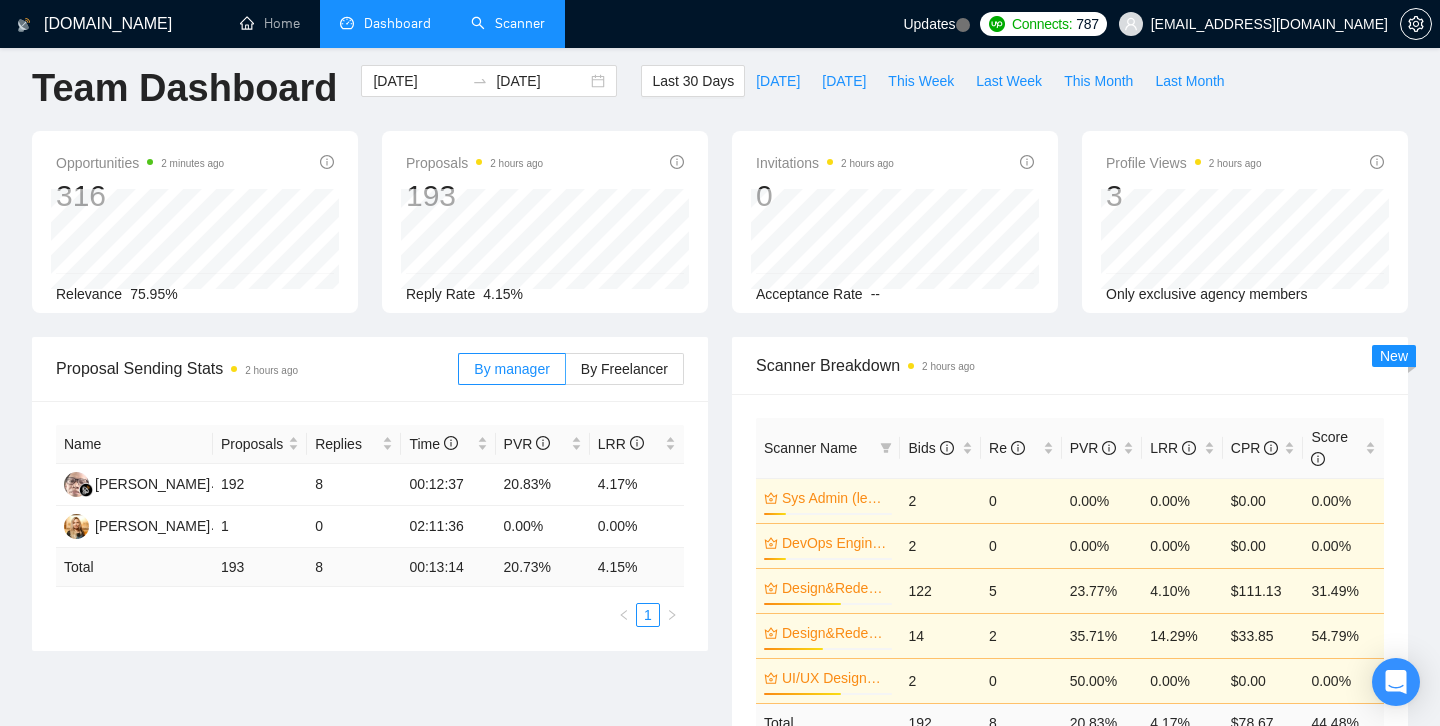 click on "Scanner" at bounding box center (508, 24) 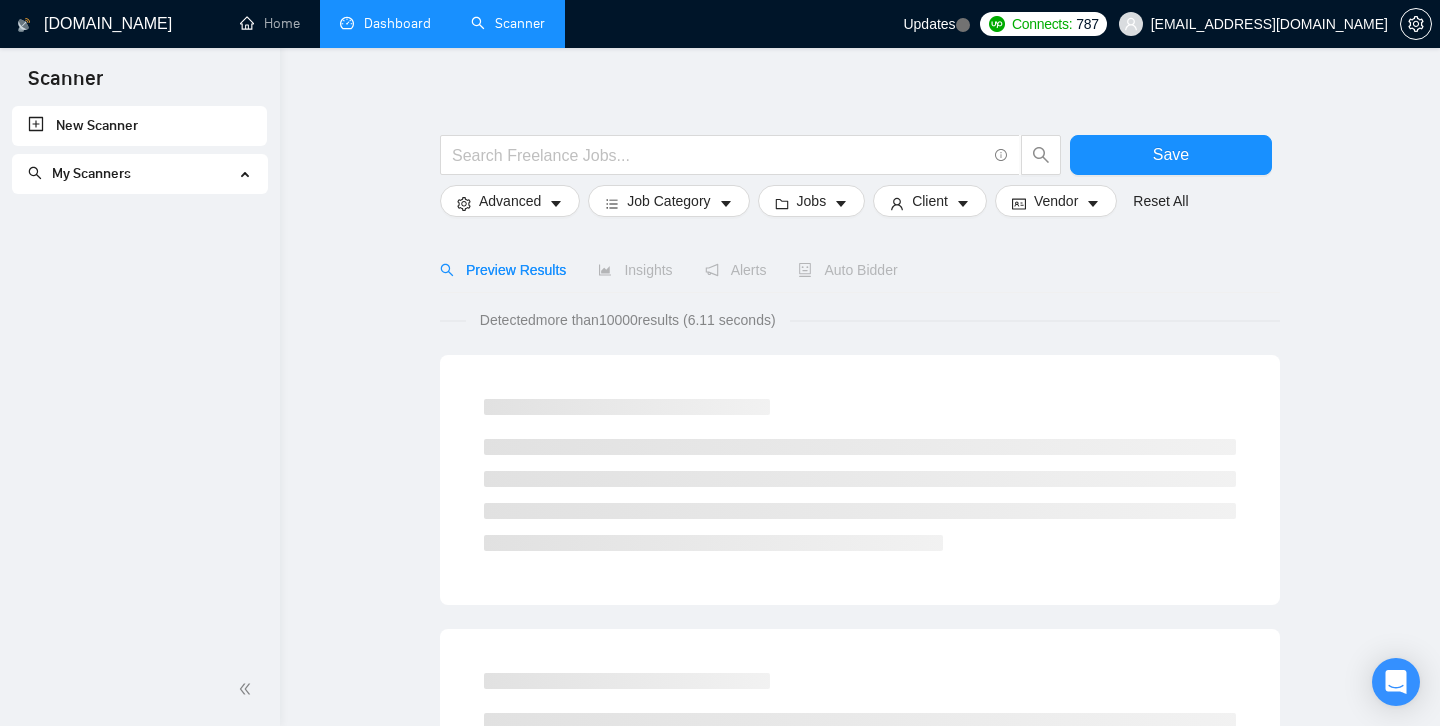 scroll, scrollTop: 0, scrollLeft: 0, axis: both 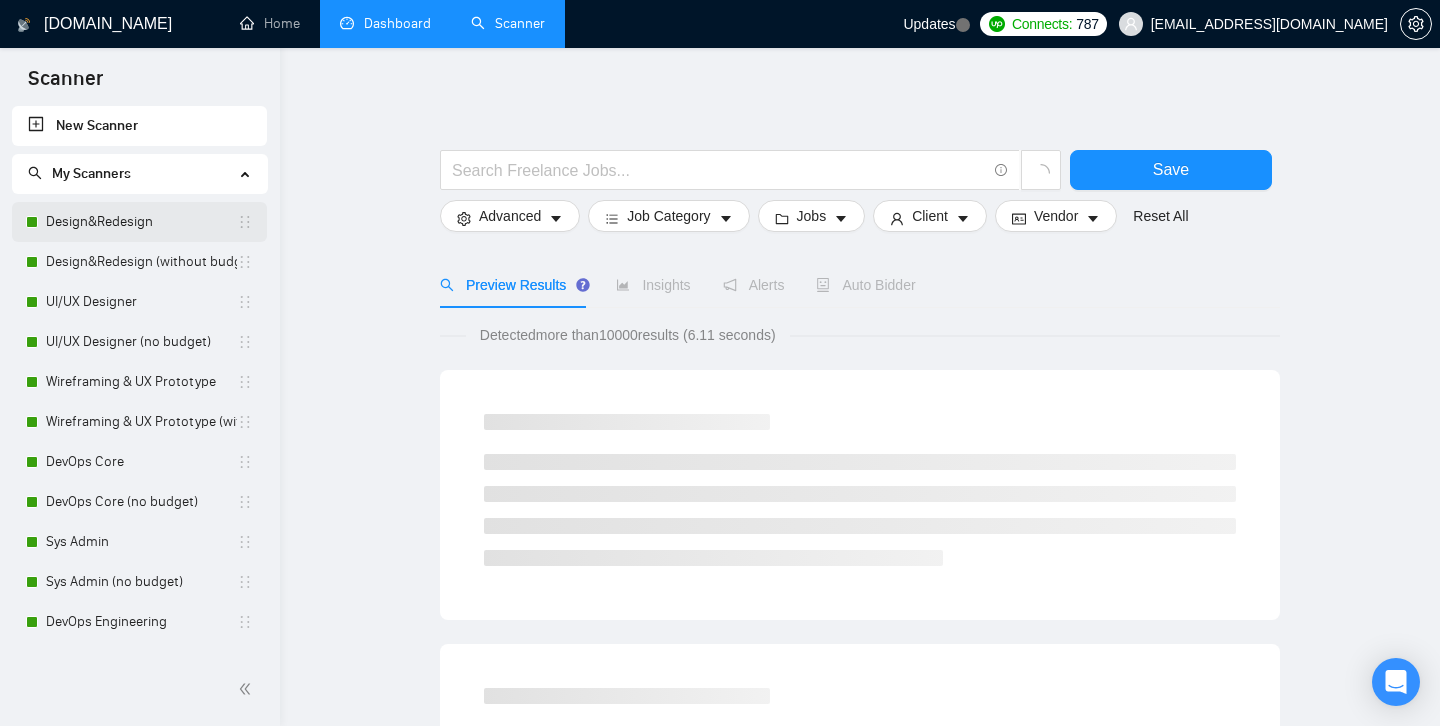 click on "Design&Redesign" at bounding box center (141, 222) 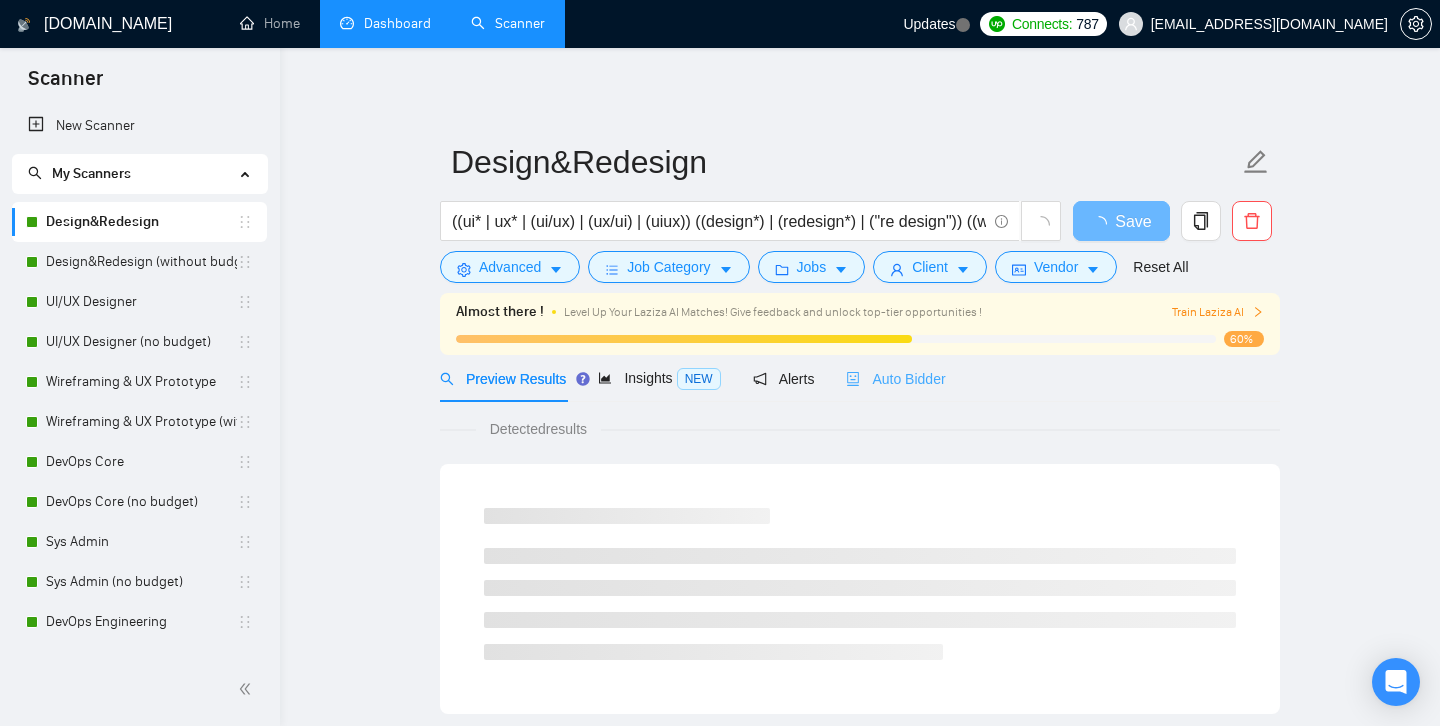 click on "Auto Bidder" at bounding box center (895, 378) 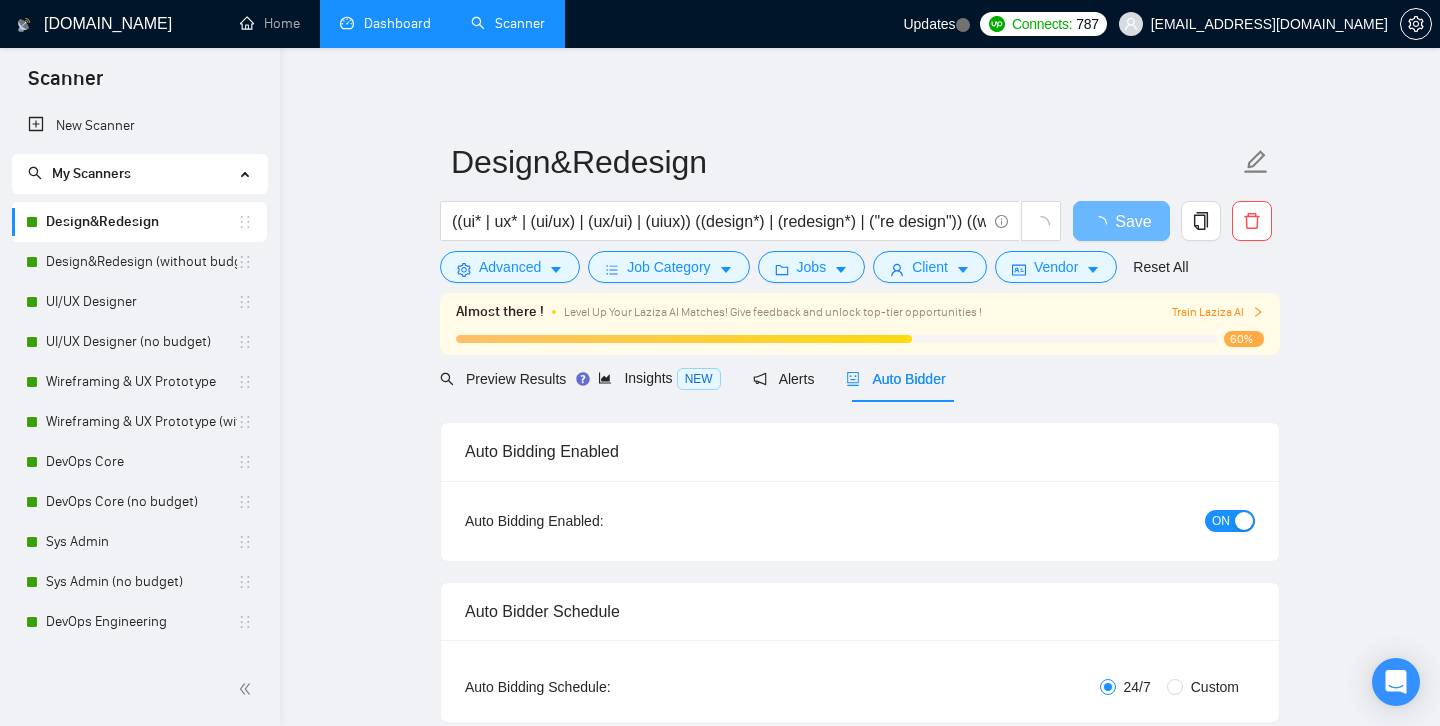 type 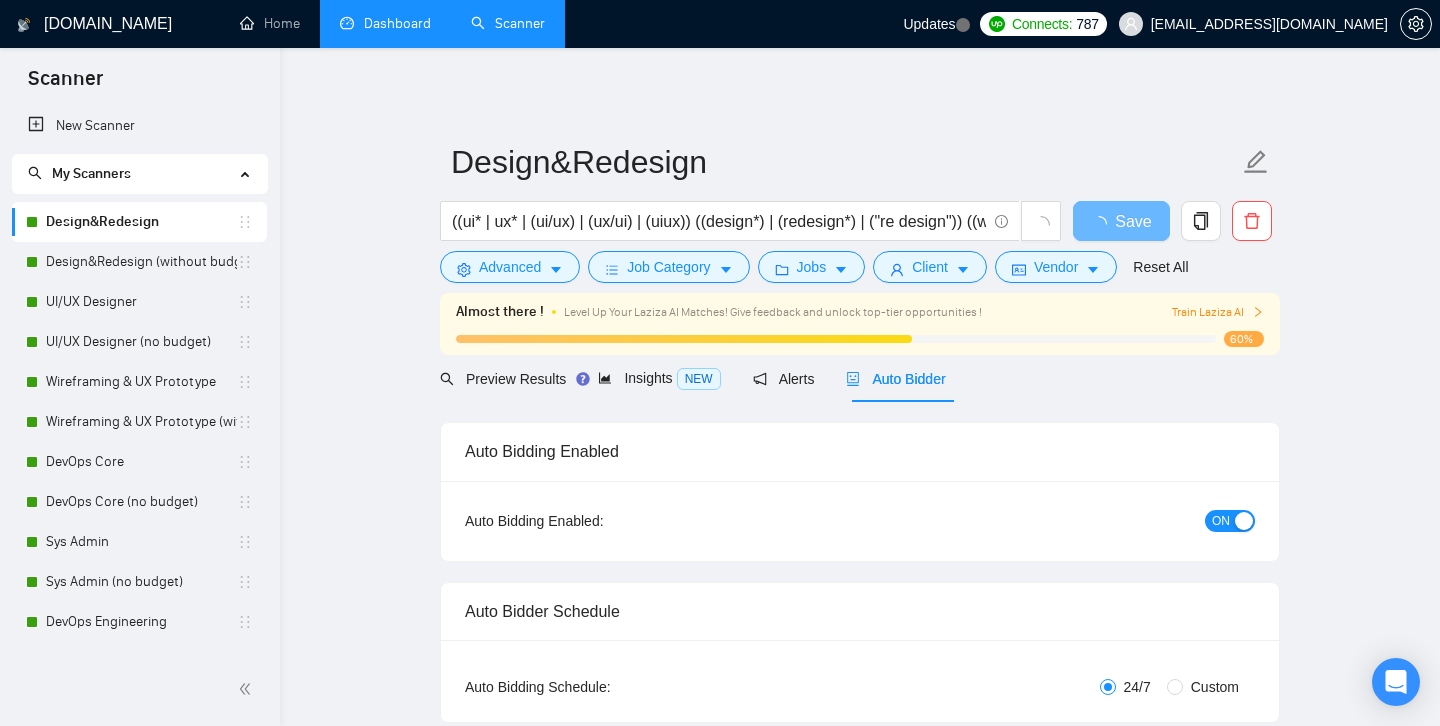 checkbox on "true" 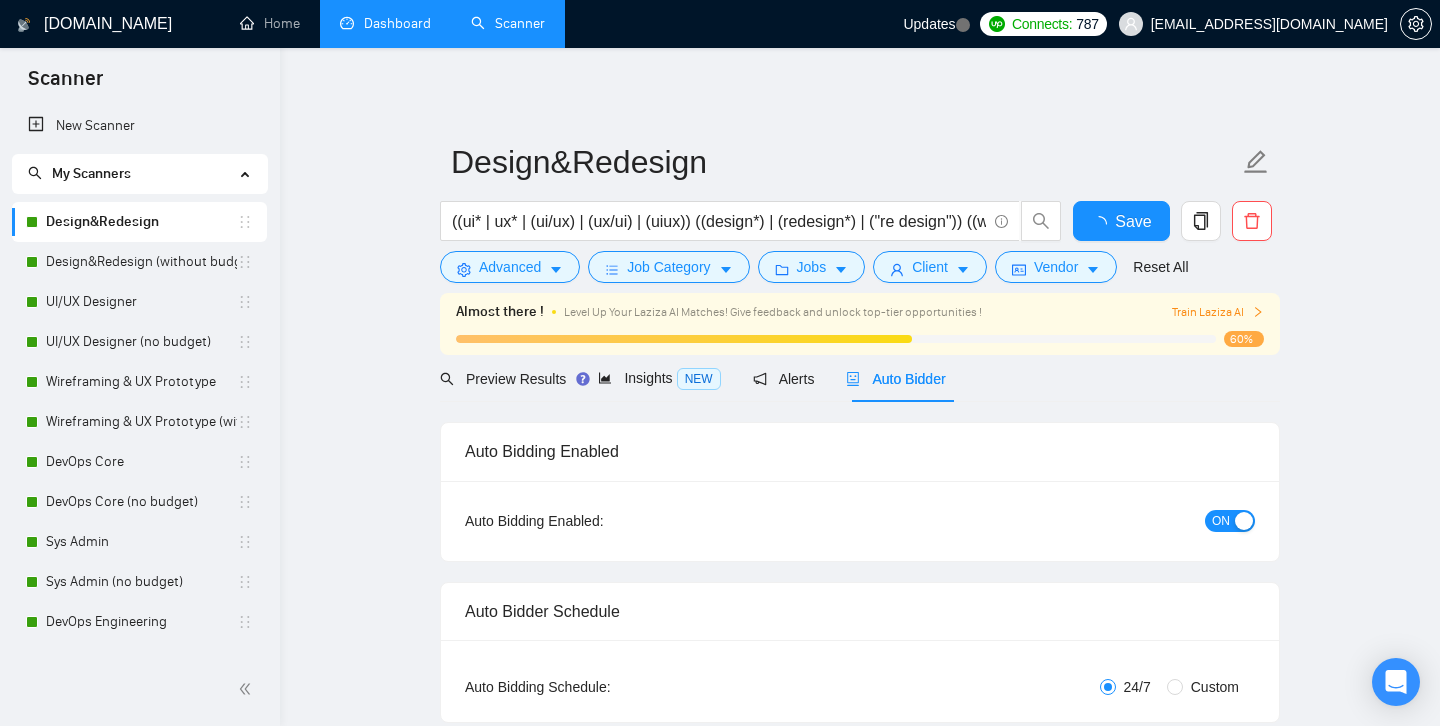 type 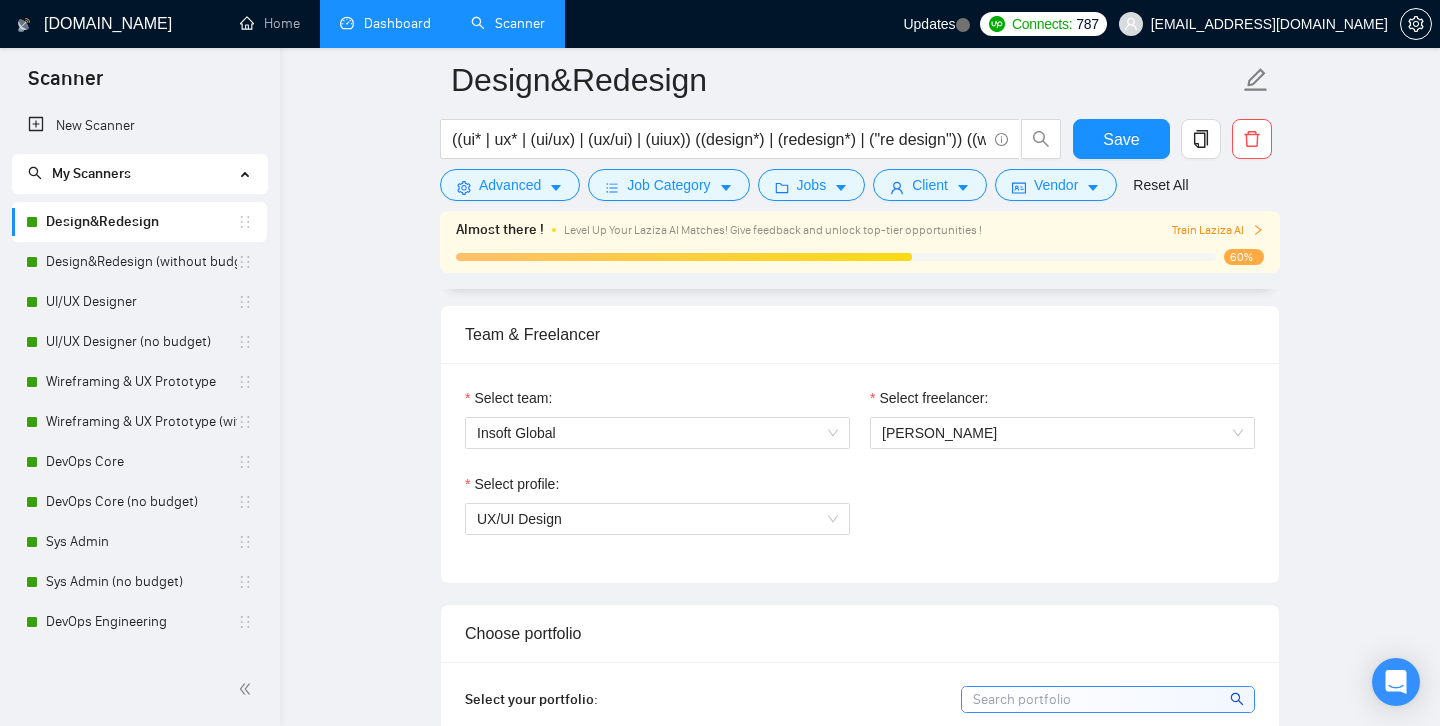 scroll, scrollTop: 990, scrollLeft: 0, axis: vertical 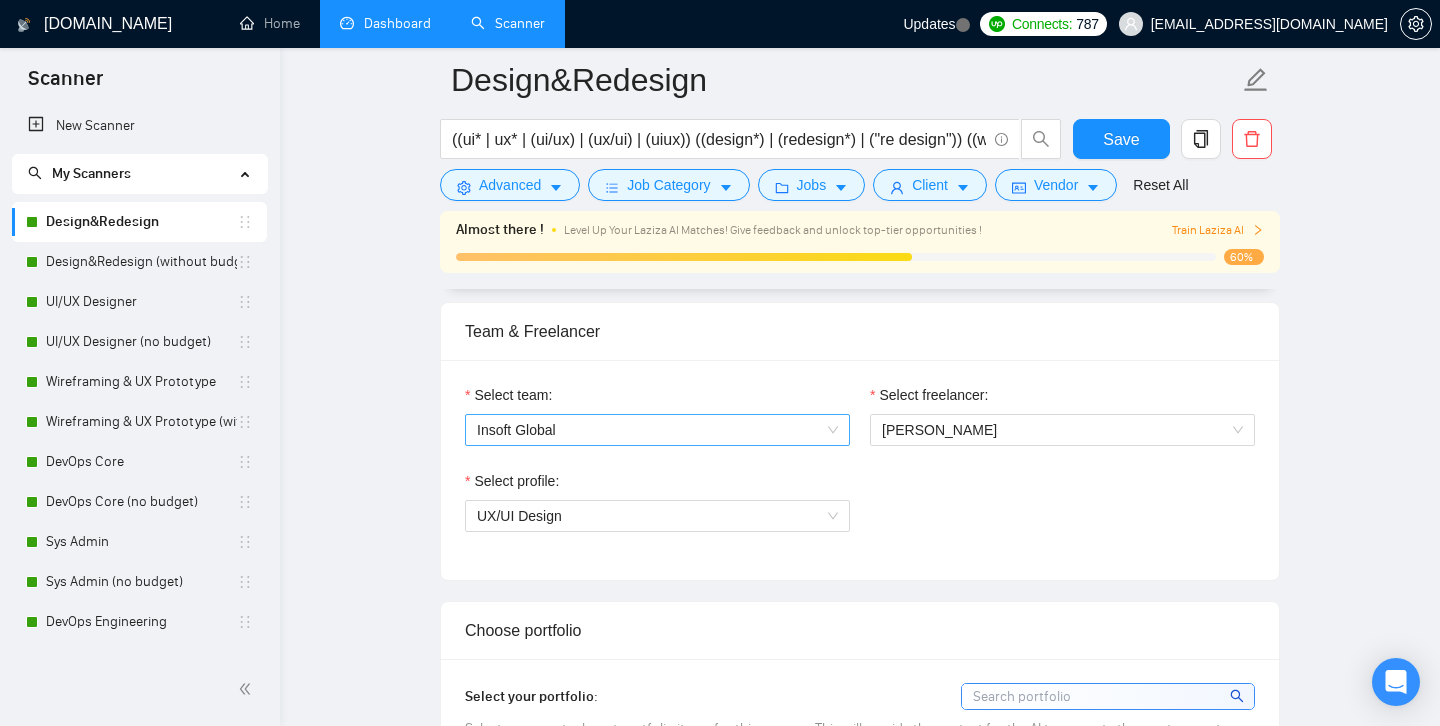click on "Insoft Global" at bounding box center [657, 430] 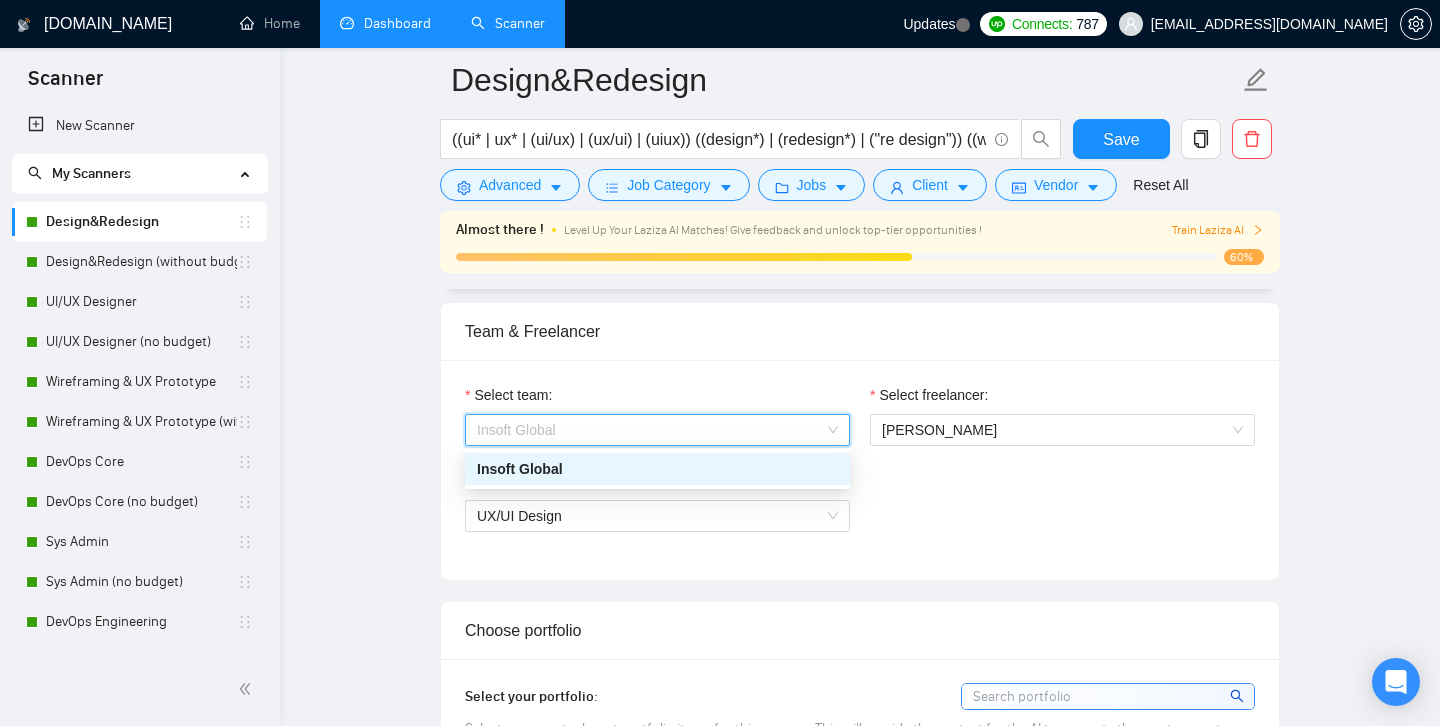 click on "Select profile: UX/UI Design" at bounding box center [860, 513] 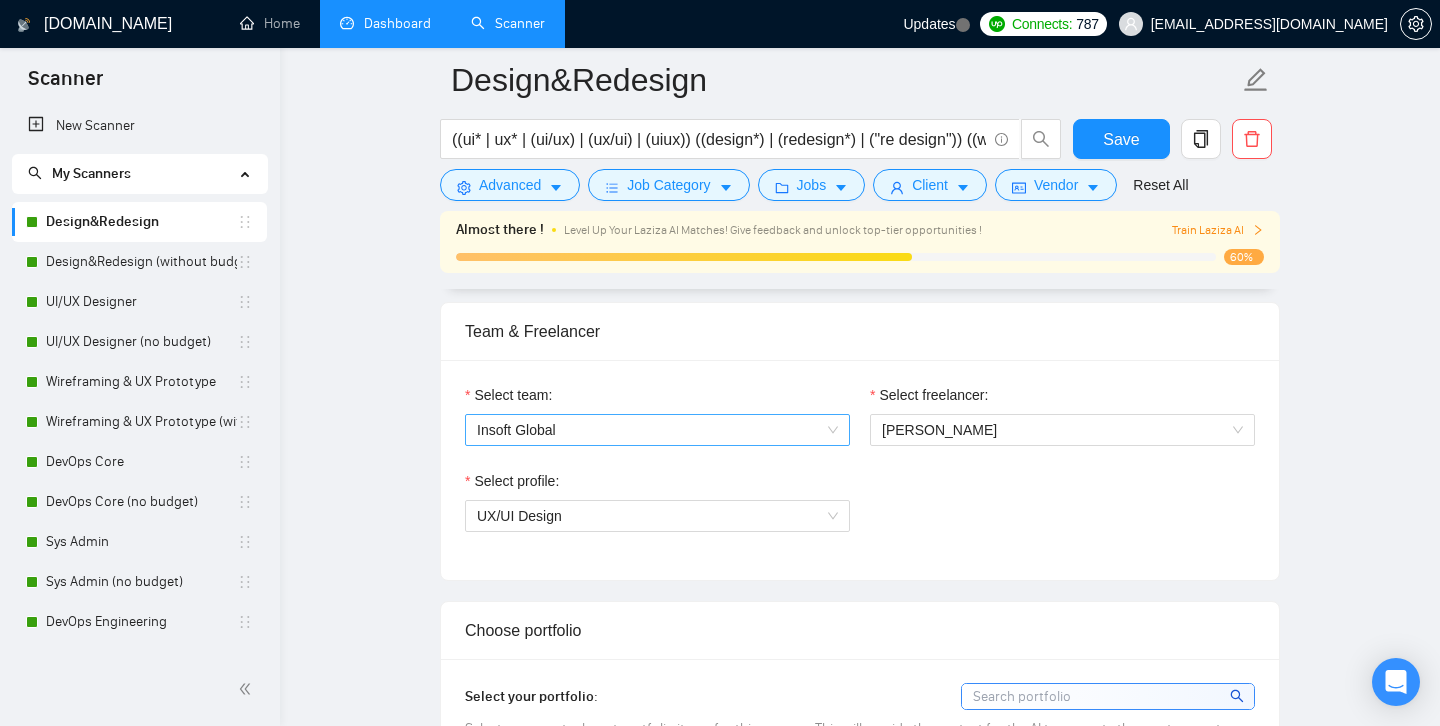 click on "Insoft Global" at bounding box center (657, 430) 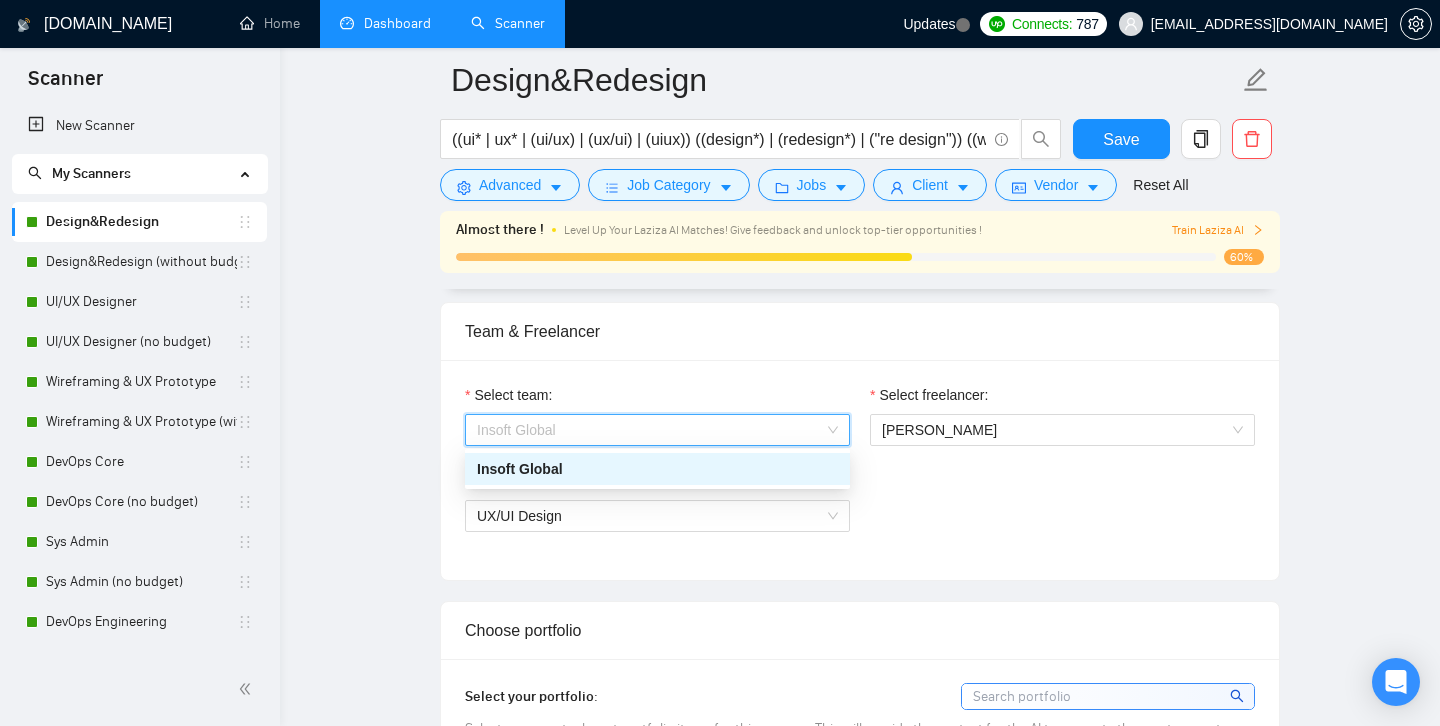click on "Insoft Global" at bounding box center [657, 469] 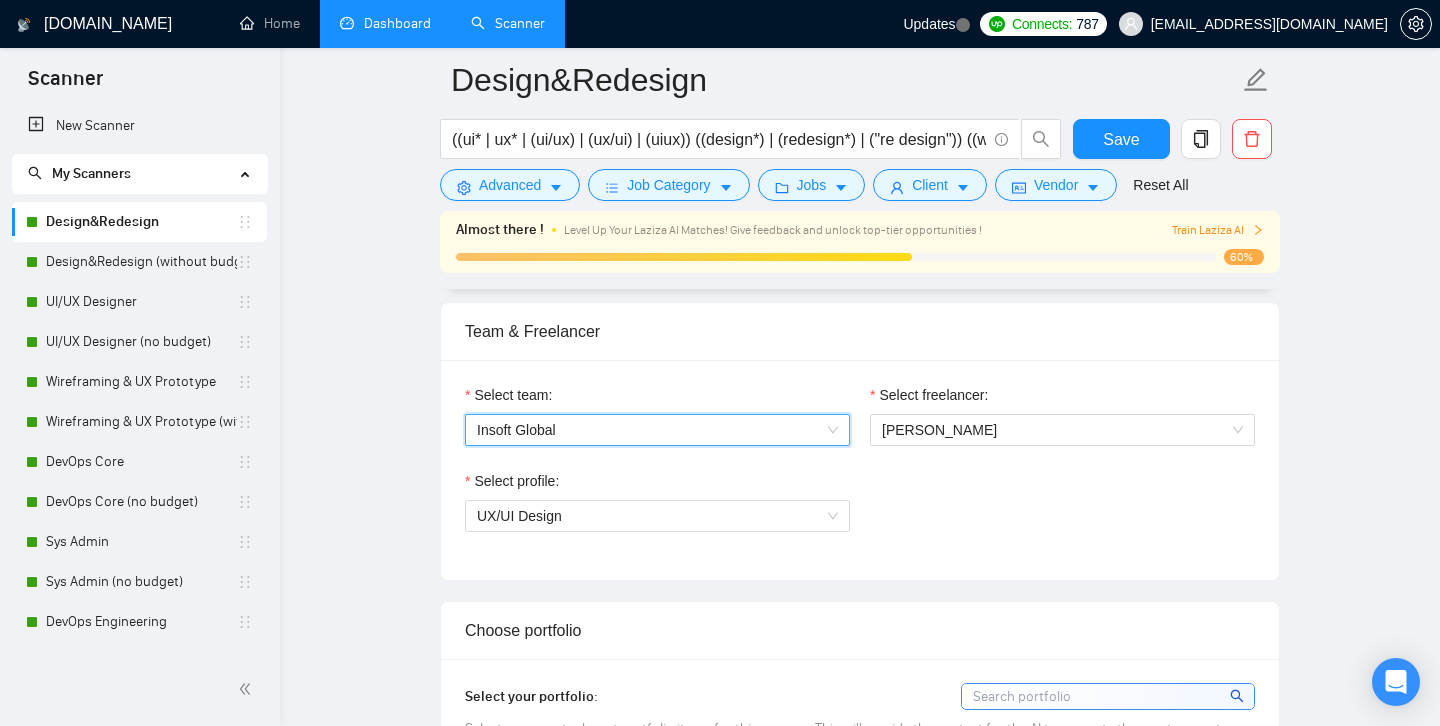 click on "Select team: Insoft Global Insoft Global Select freelancer: [PERSON_NAME] Select profile: UX/UI Design" at bounding box center (860, 470) 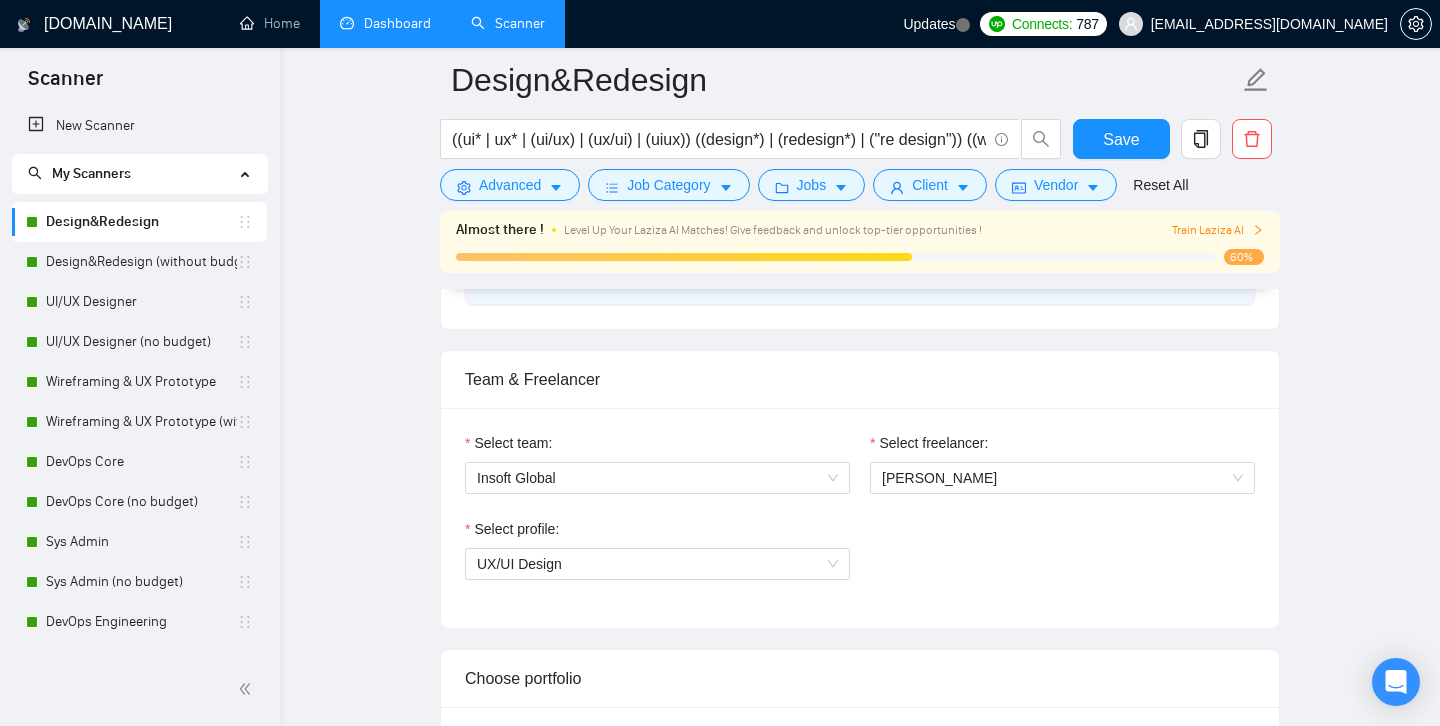 scroll, scrollTop: 940, scrollLeft: 0, axis: vertical 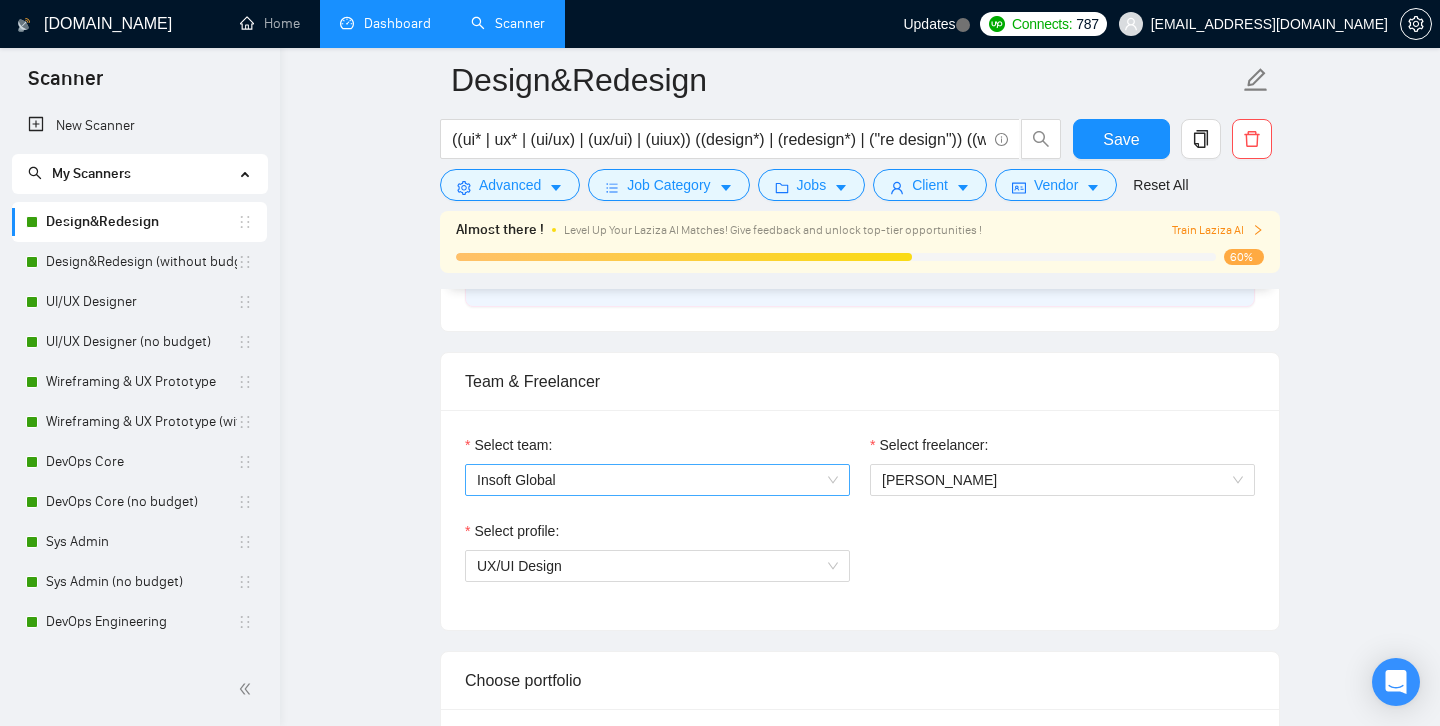 click on "Insoft Global" at bounding box center [657, 480] 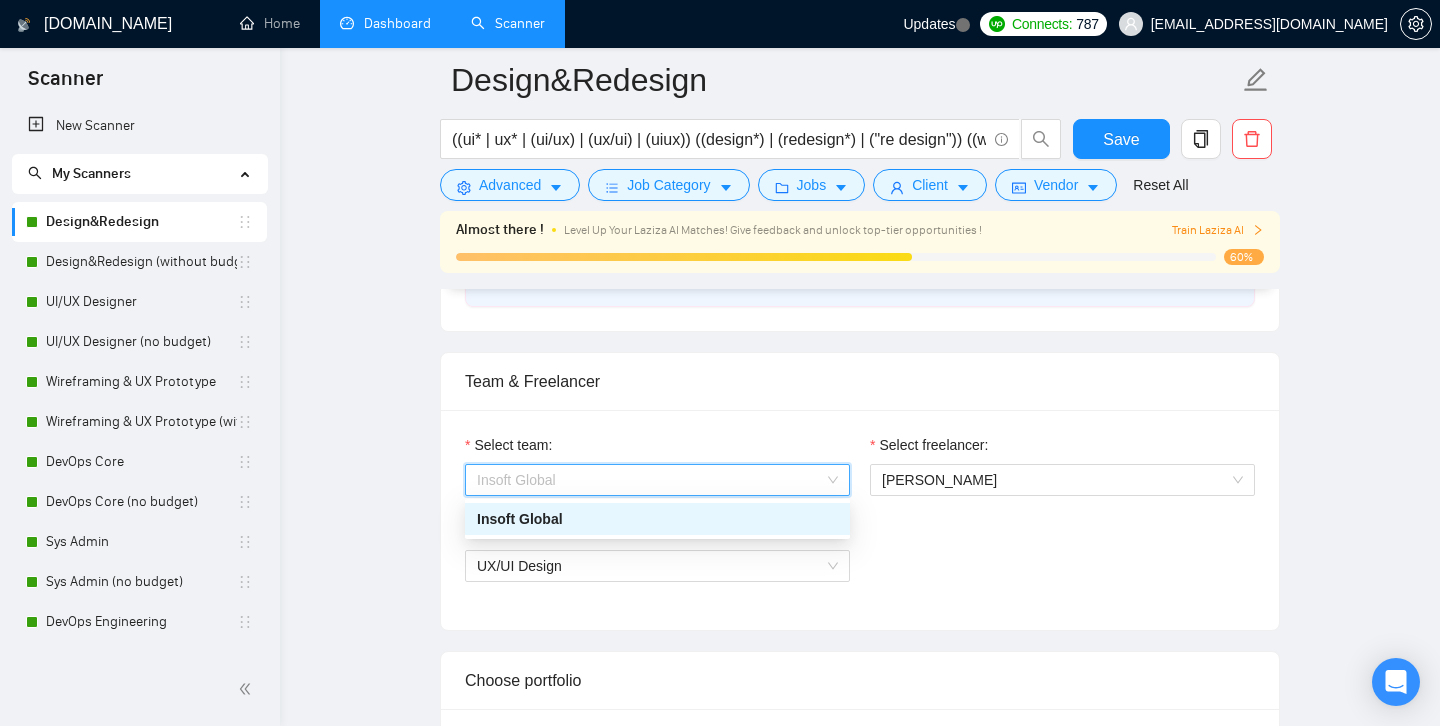 click on "Insoft Global" at bounding box center (657, 519) 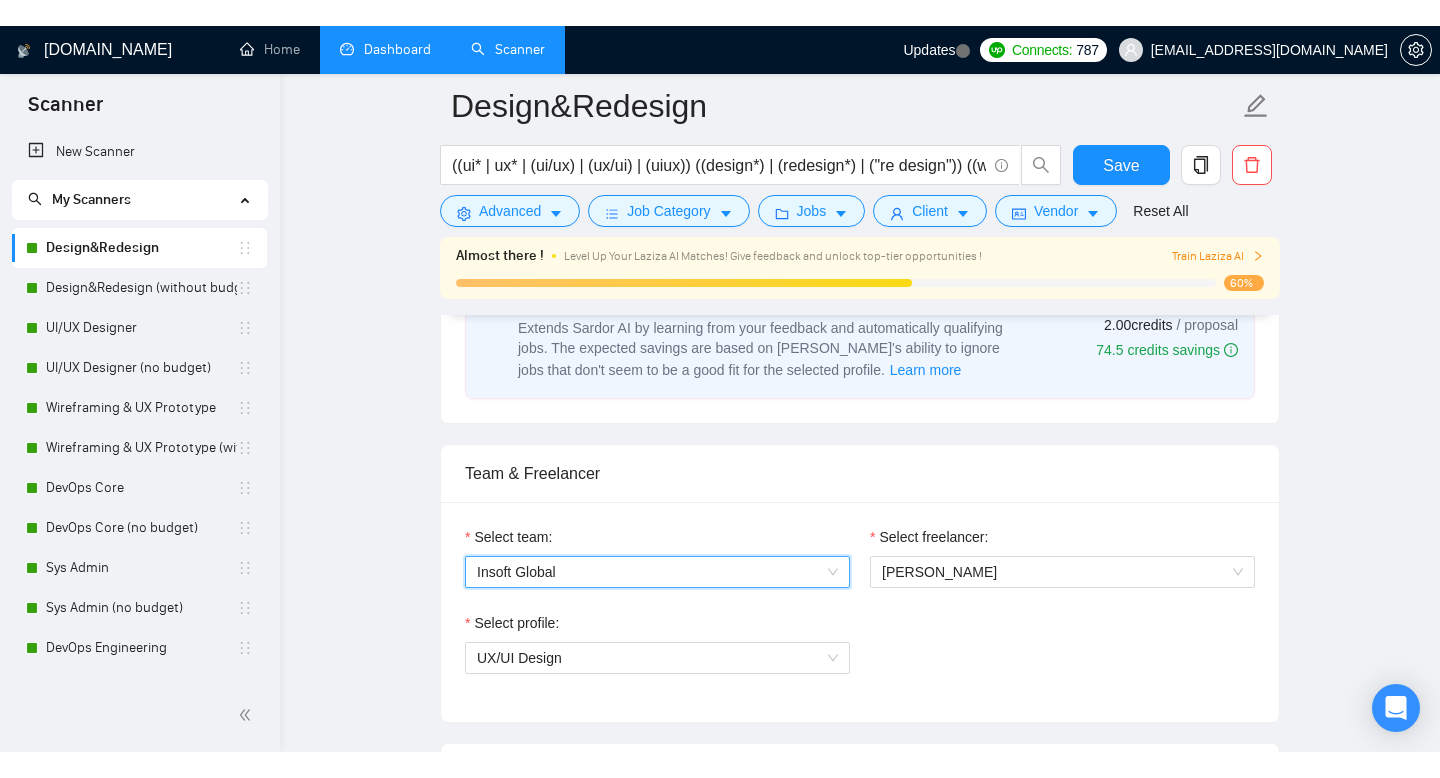 scroll, scrollTop: 877, scrollLeft: 0, axis: vertical 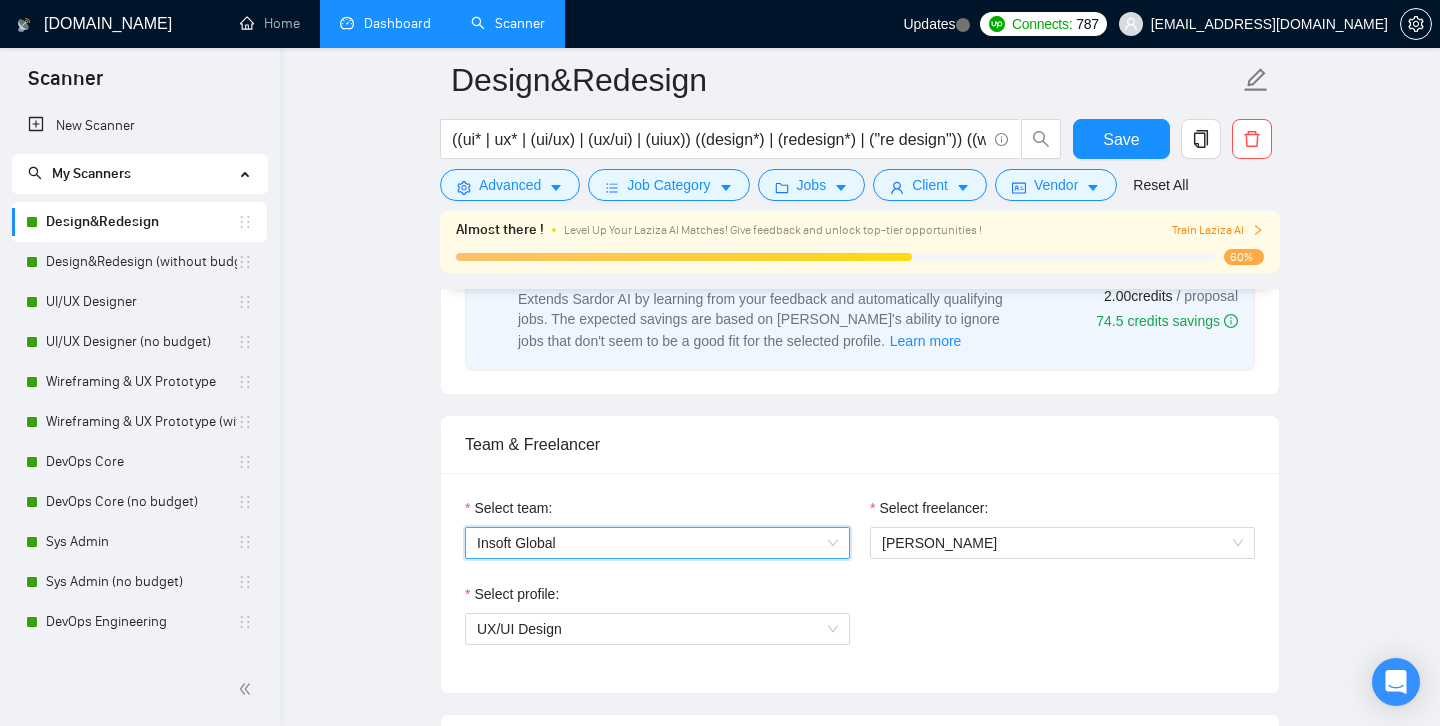 click on "Select profile: UX/UI Design" at bounding box center (860, 626) 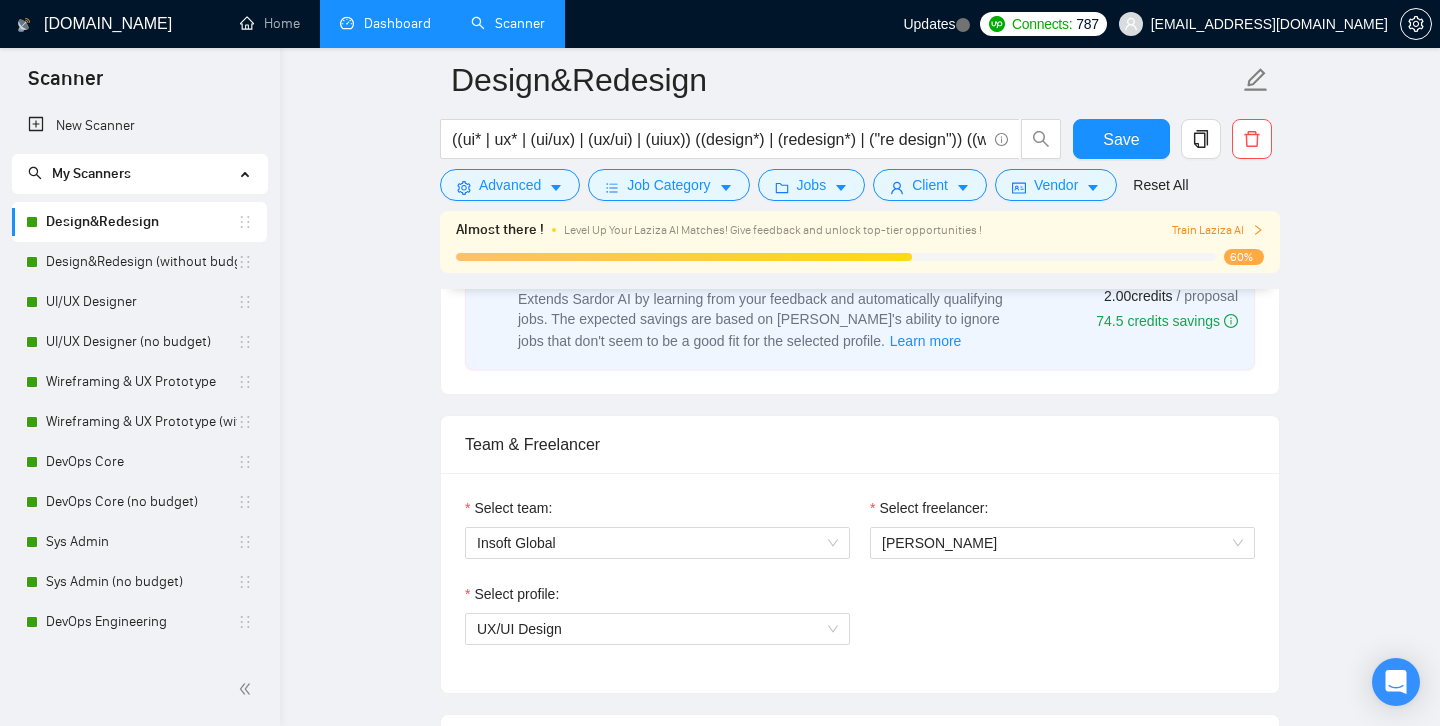 click on "Select profile: UX/UI Design" at bounding box center [860, 626] 